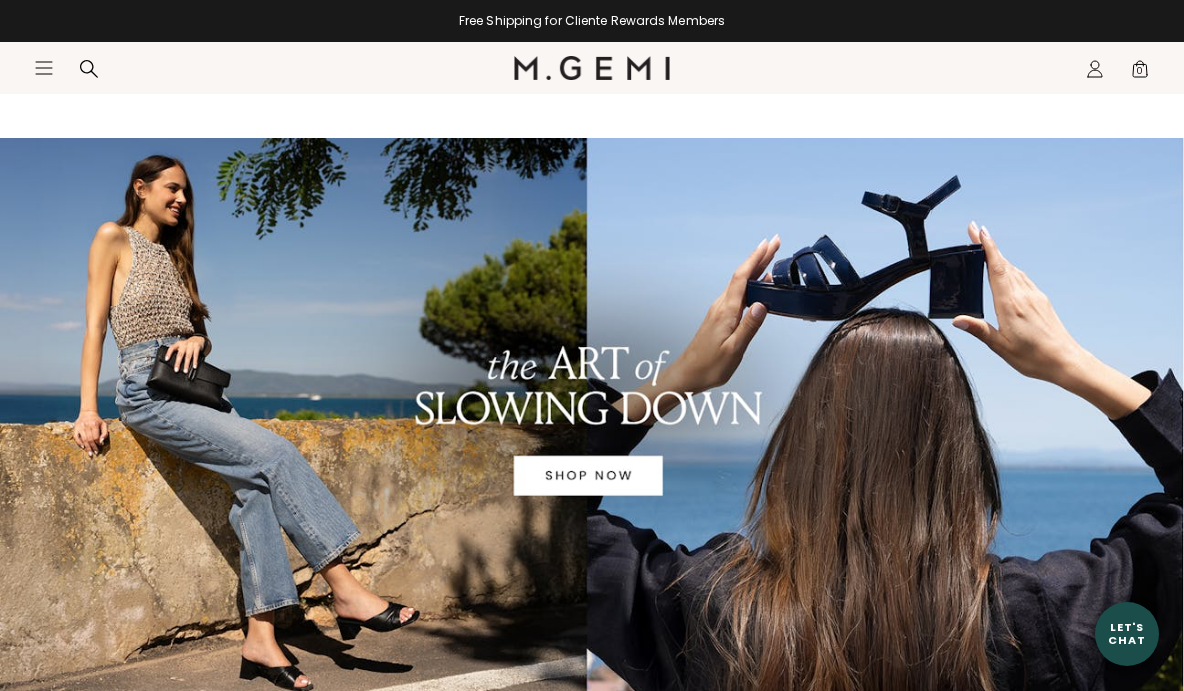 click at bounding box center [672, 1062] 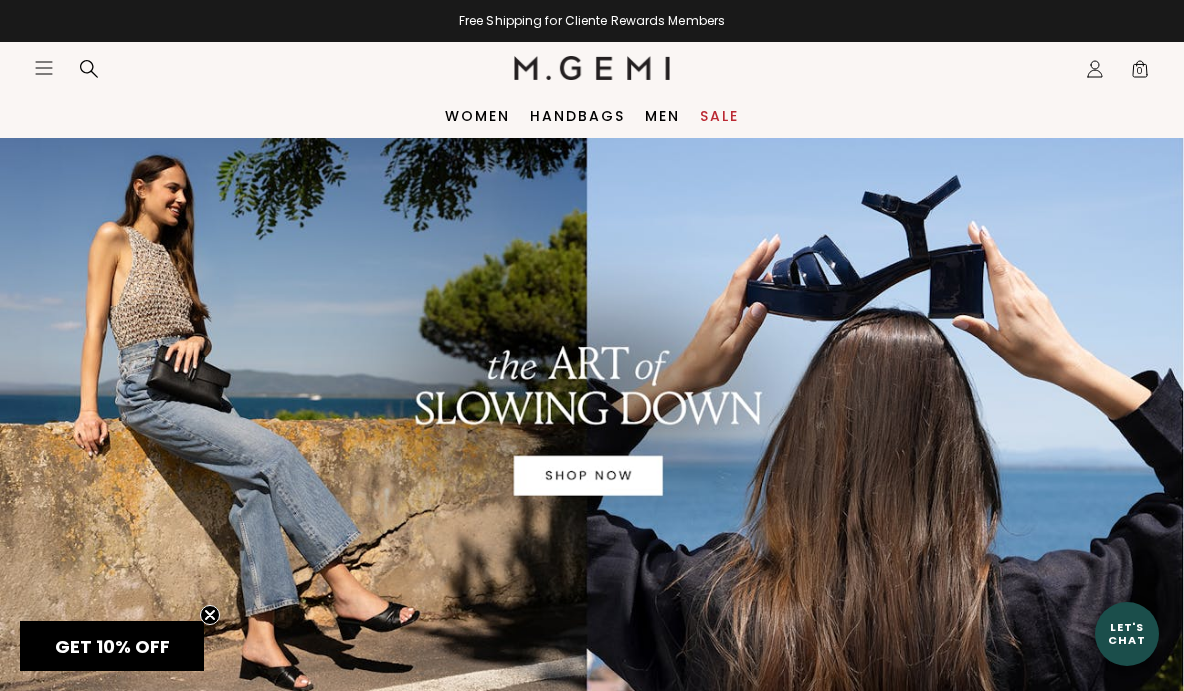 scroll, scrollTop: 807, scrollLeft: 0, axis: vertical 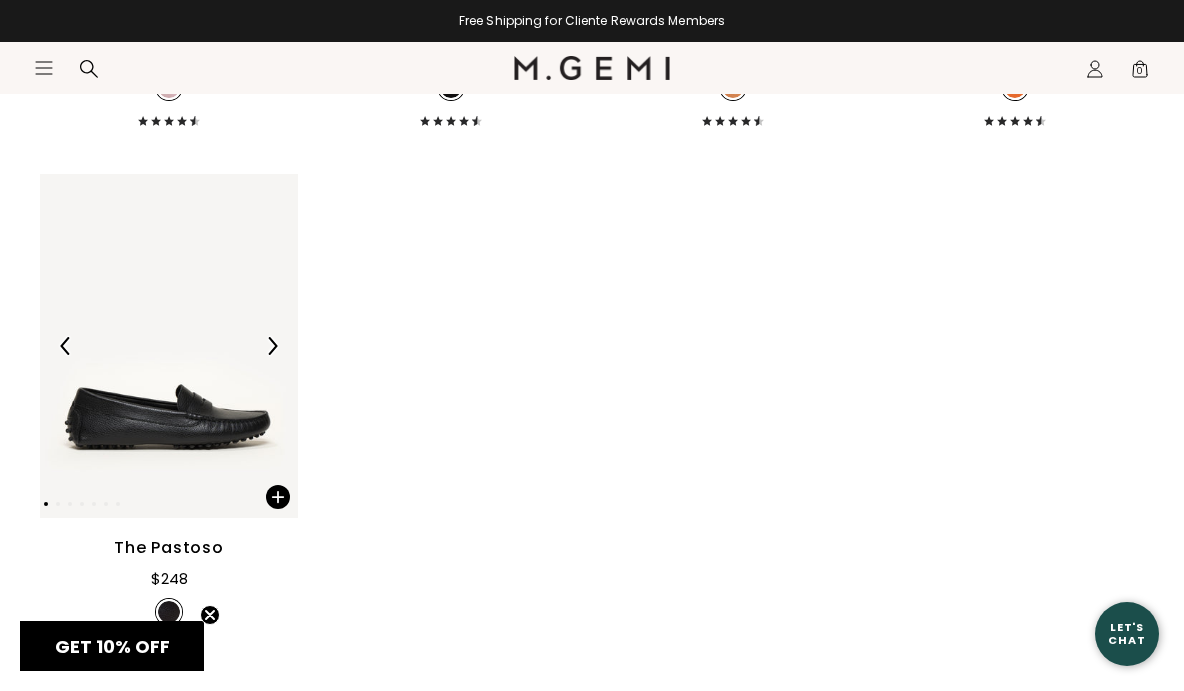 click at bounding box center [169, 346] 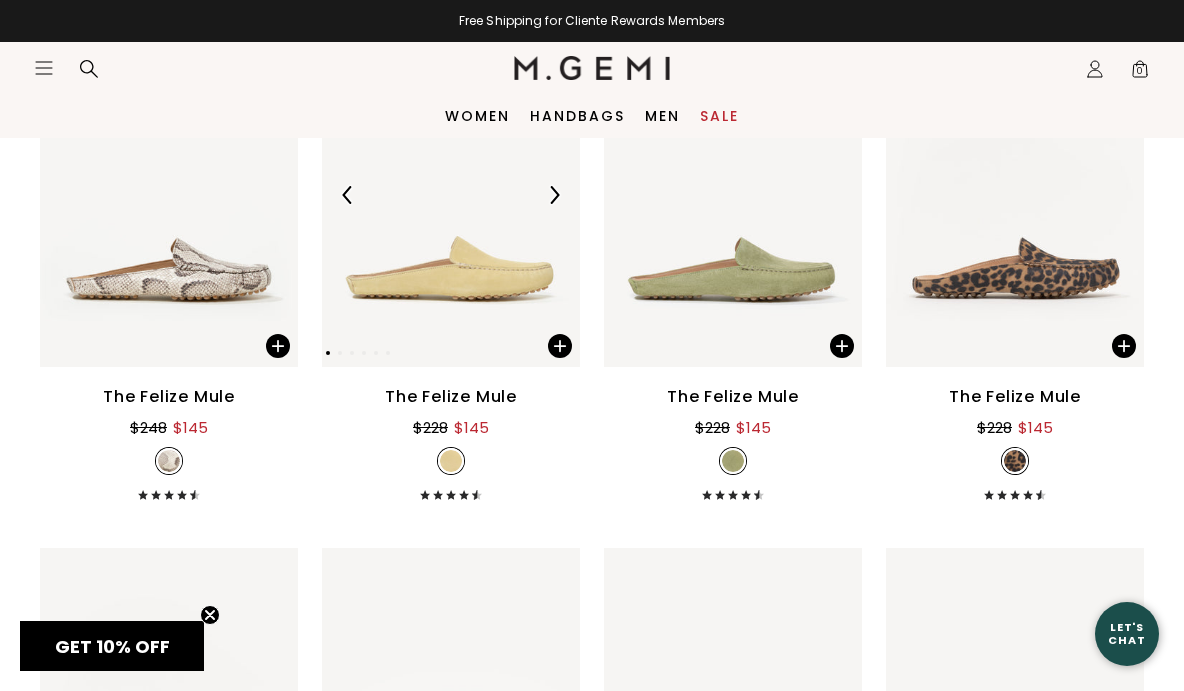 scroll, scrollTop: 1945, scrollLeft: 0, axis: vertical 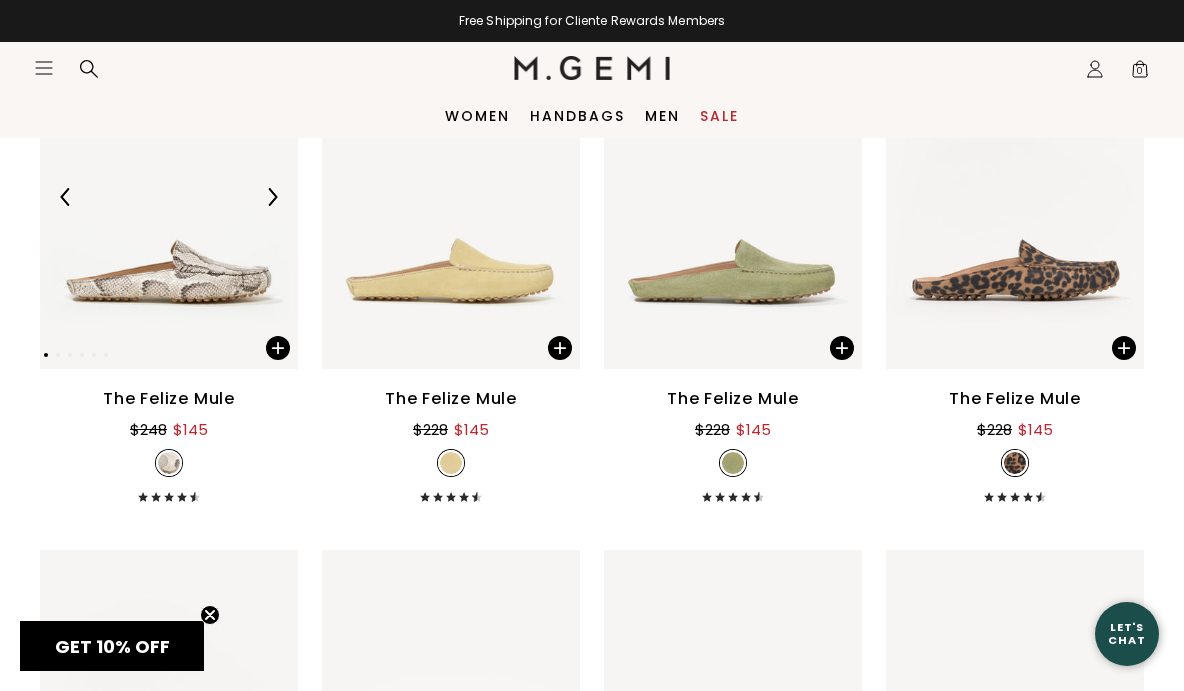 click at bounding box center (169, 197) 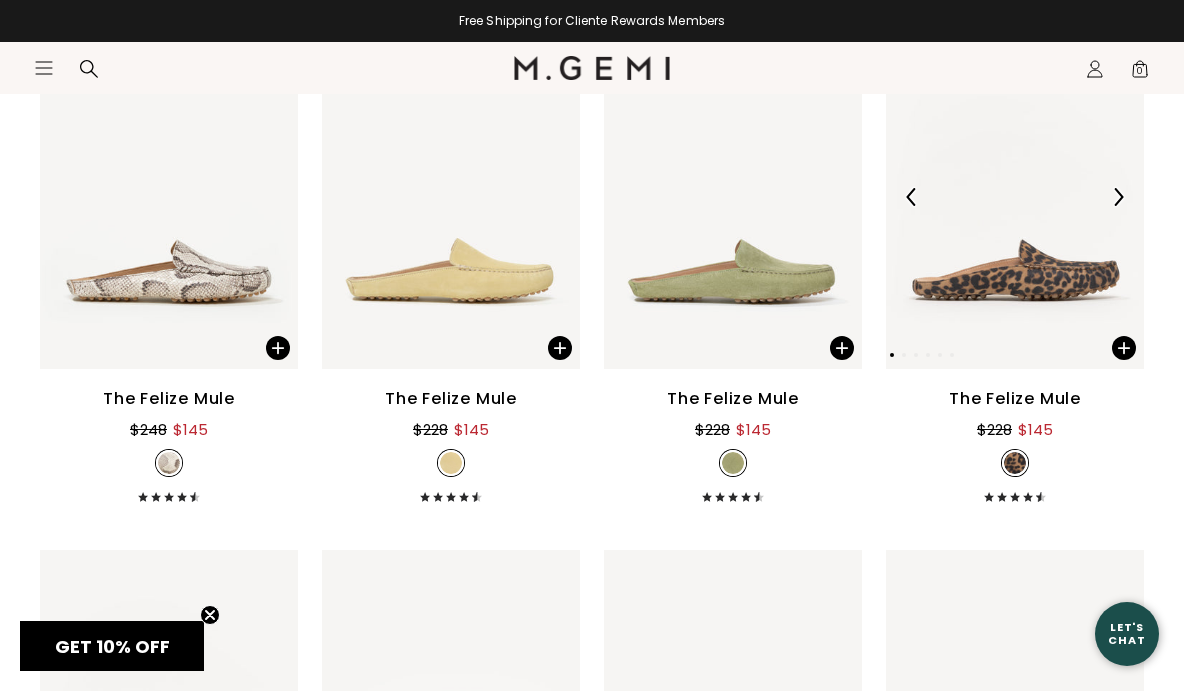 click at bounding box center (1015, 197) 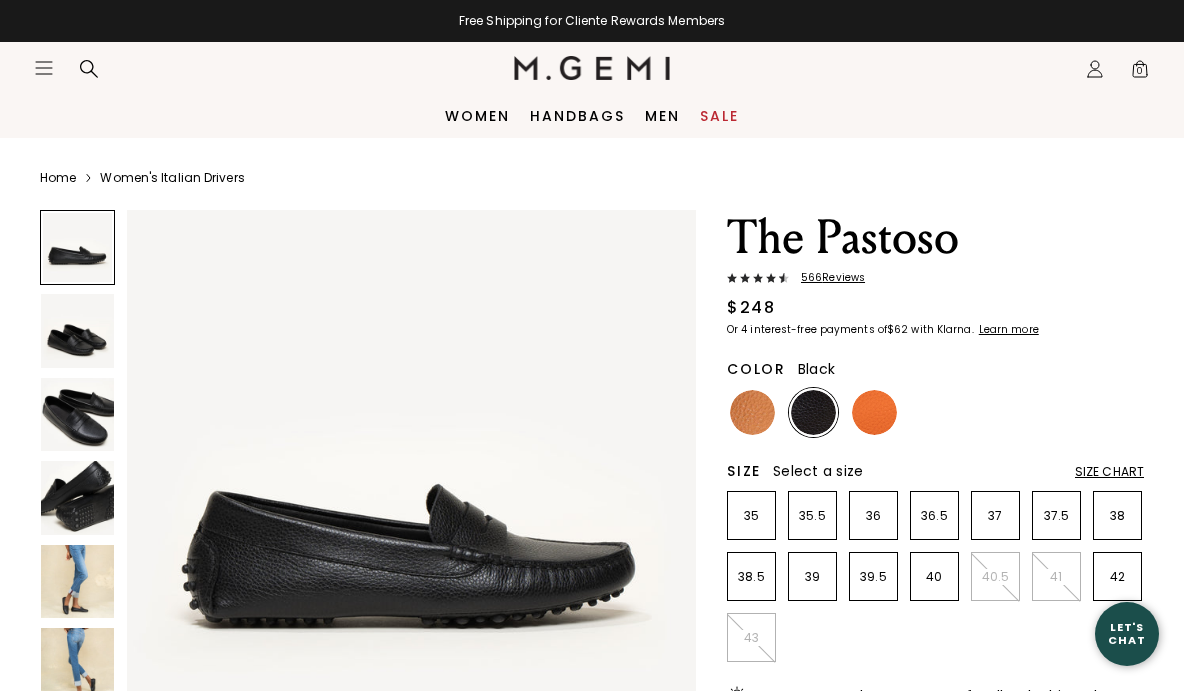 scroll, scrollTop: 0, scrollLeft: 0, axis: both 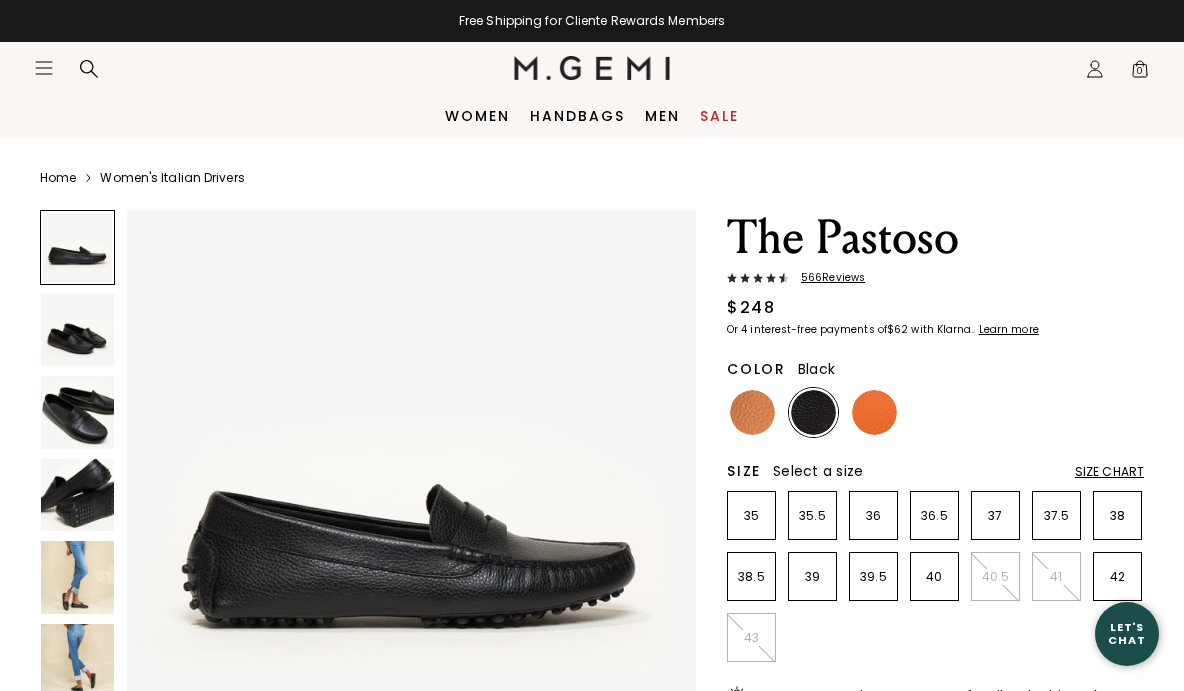 click at bounding box center (77, 330) 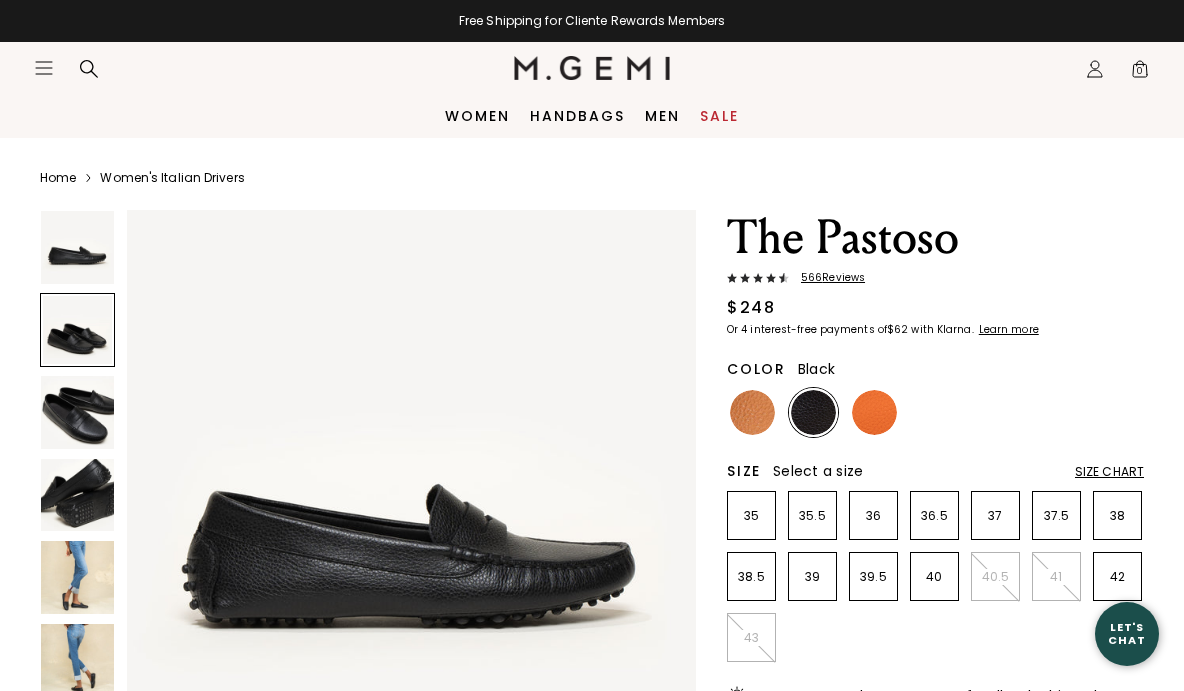 scroll, scrollTop: 589, scrollLeft: 0, axis: vertical 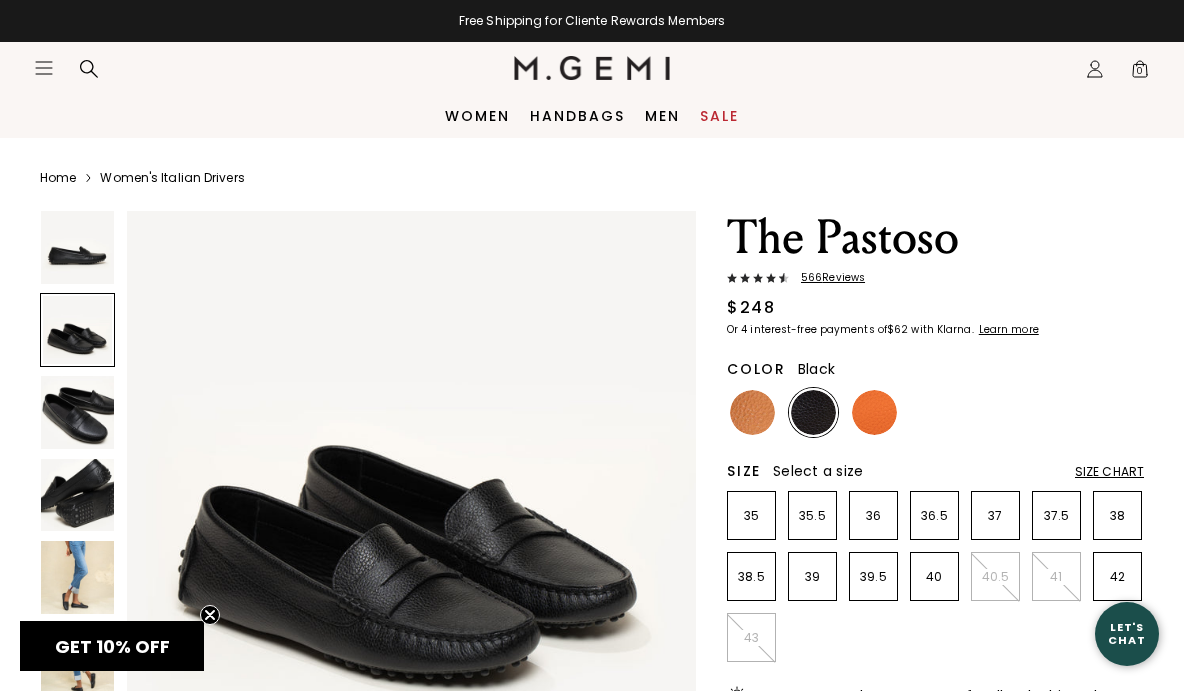 click at bounding box center (77, 495) 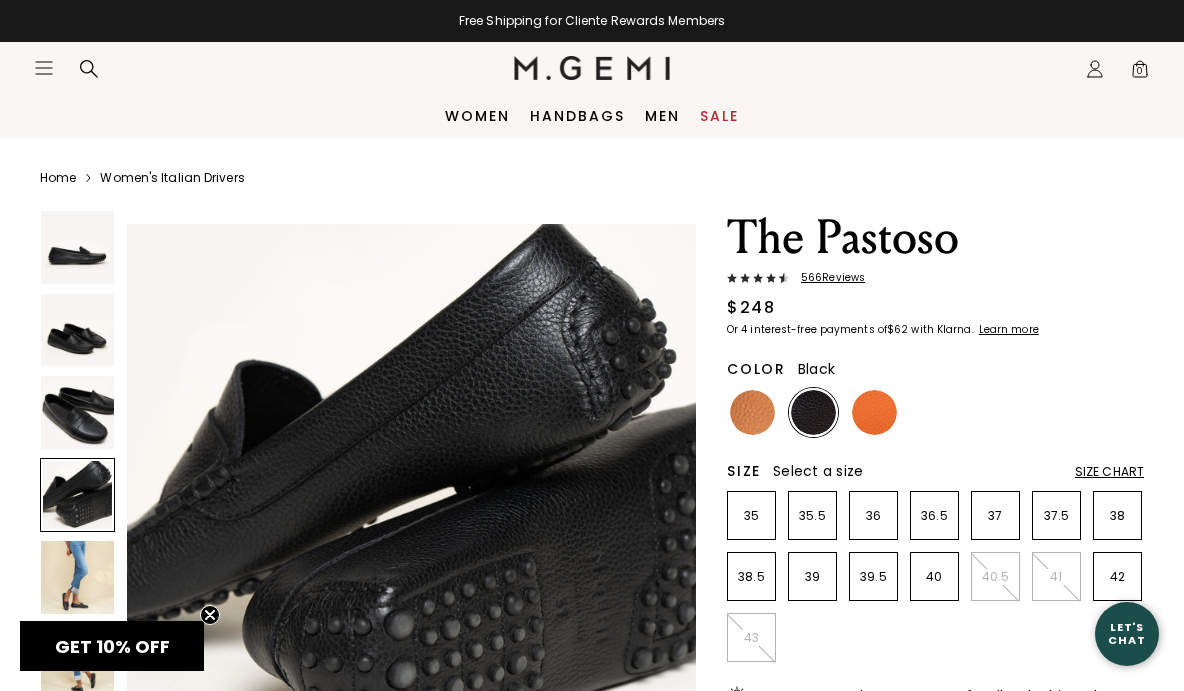 scroll, scrollTop: 1769, scrollLeft: 0, axis: vertical 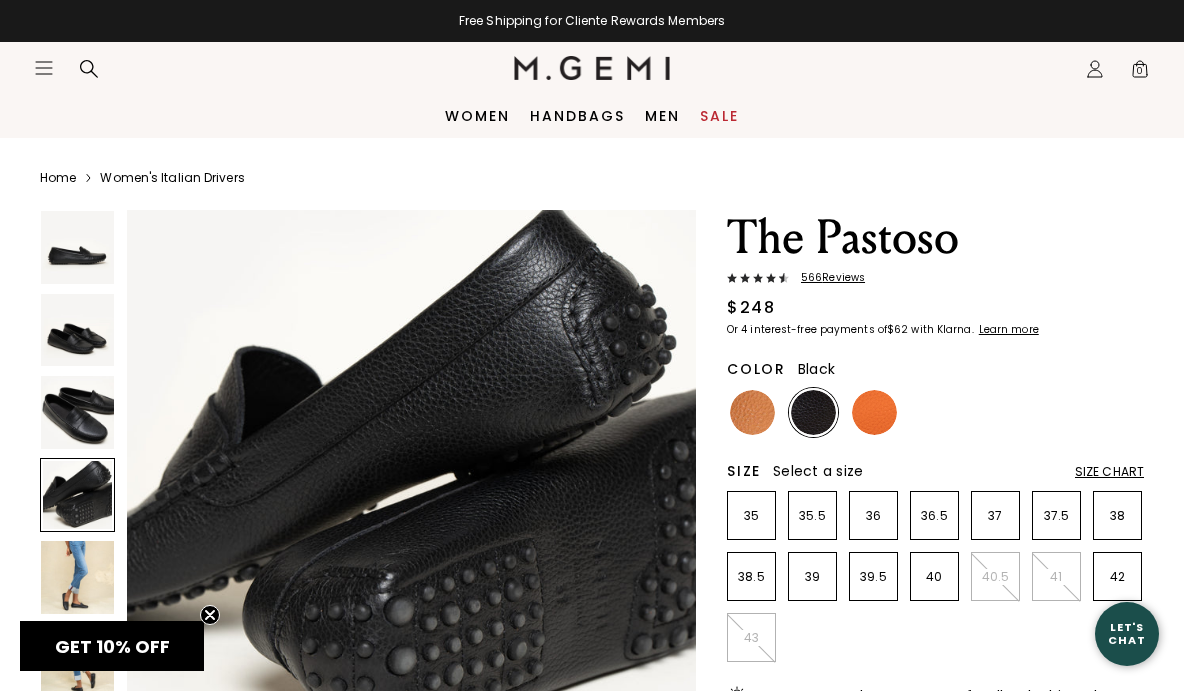 click at bounding box center (77, 577) 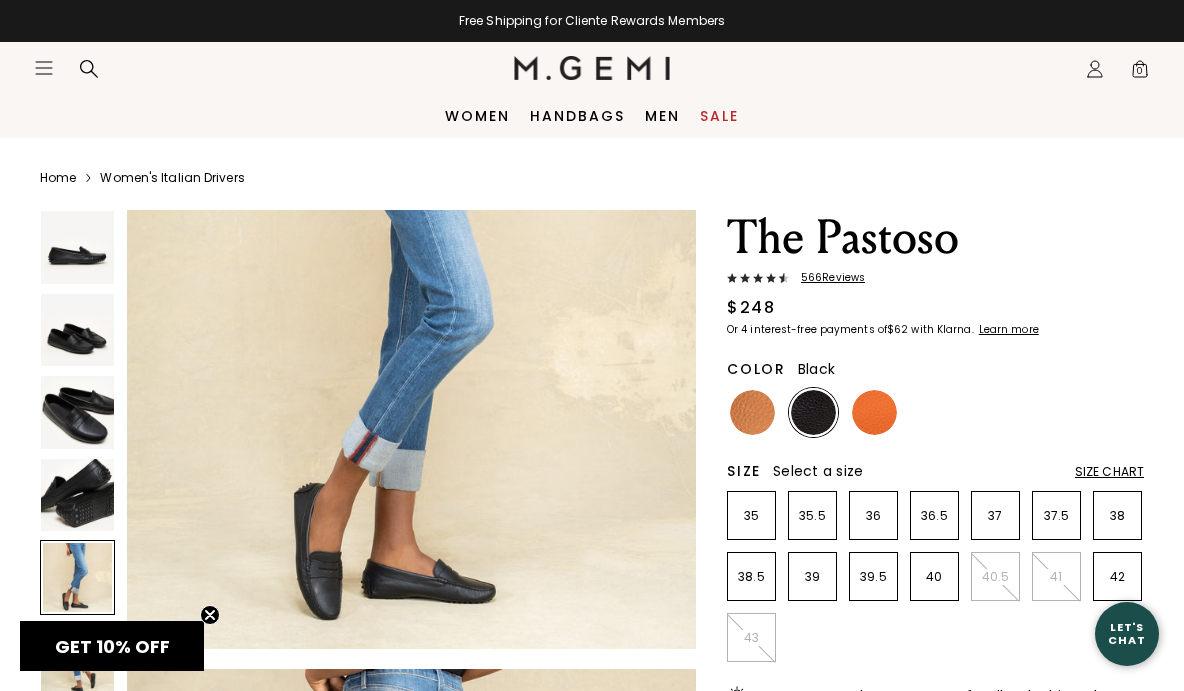 scroll, scrollTop: 2494, scrollLeft: 0, axis: vertical 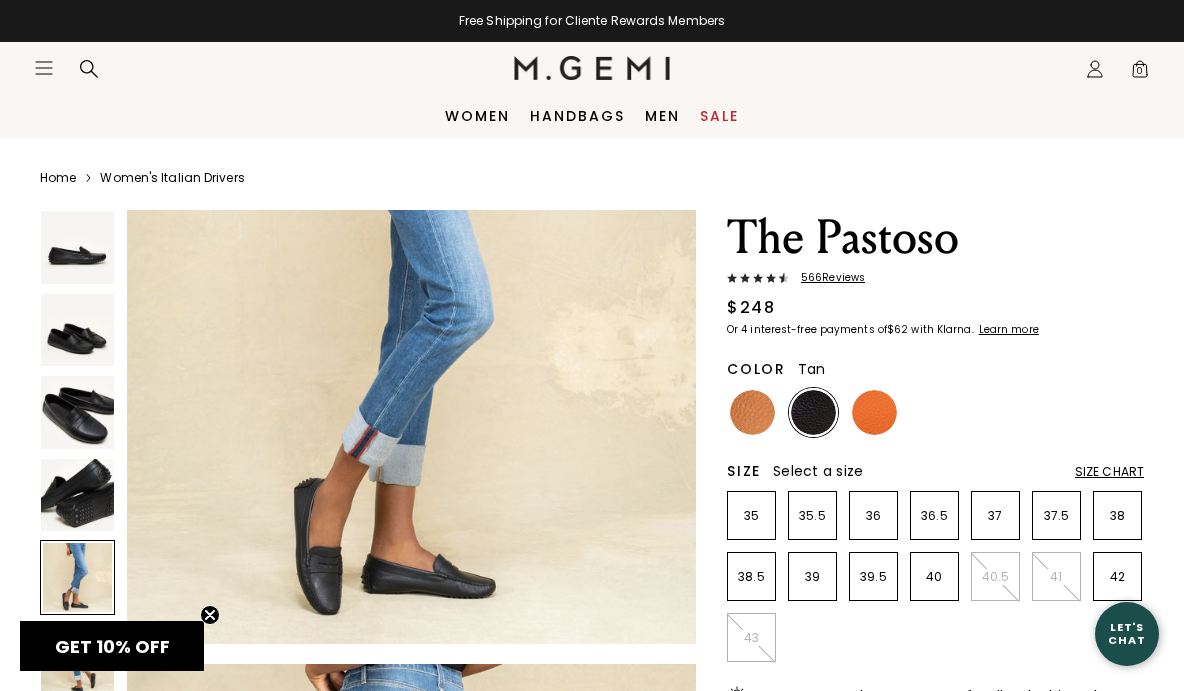 click at bounding box center (752, 412) 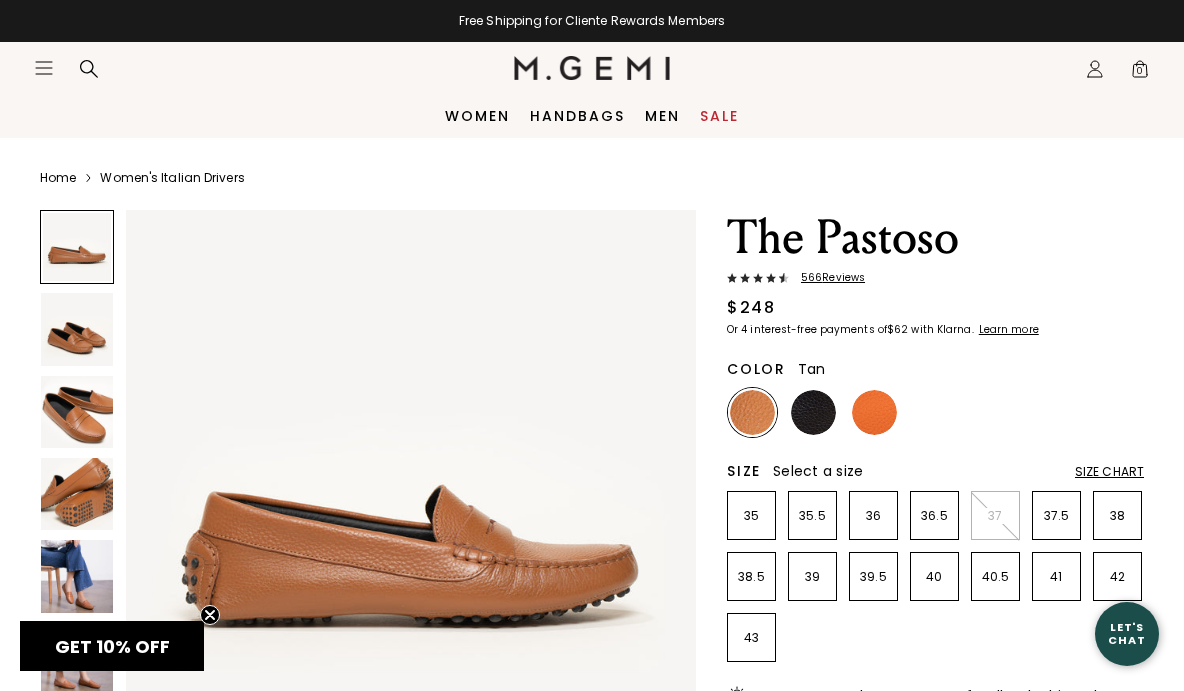 scroll, scrollTop: 0, scrollLeft: 0, axis: both 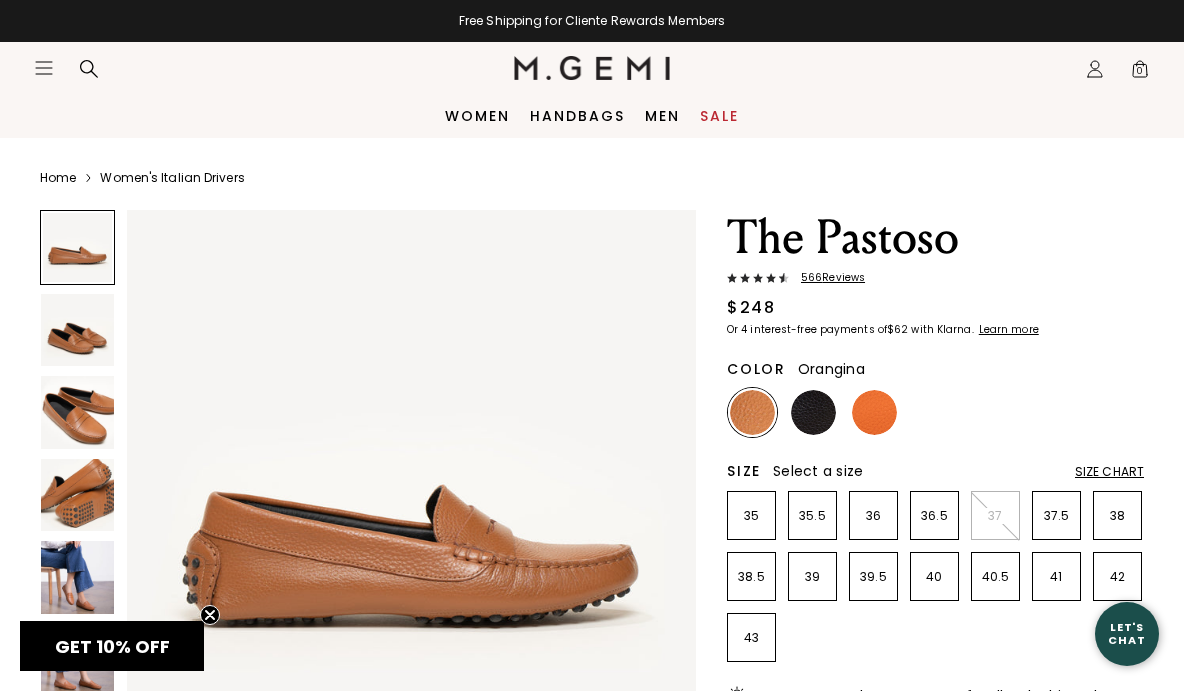 click at bounding box center (874, 412) 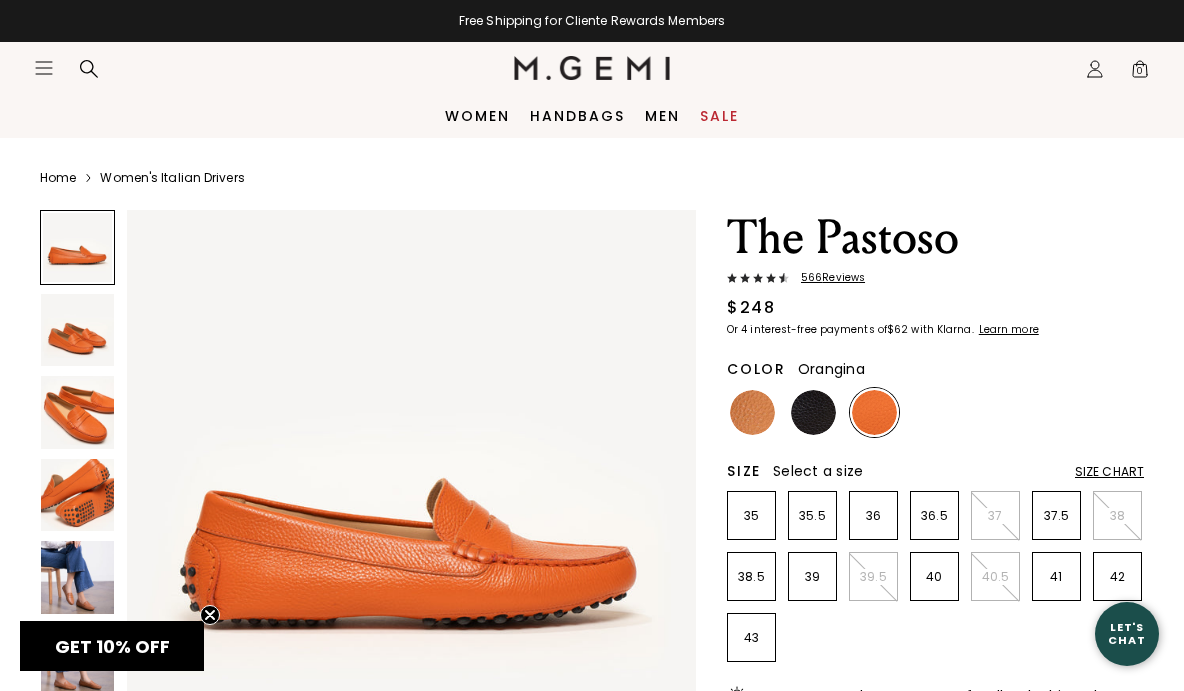 scroll, scrollTop: 0, scrollLeft: 0, axis: both 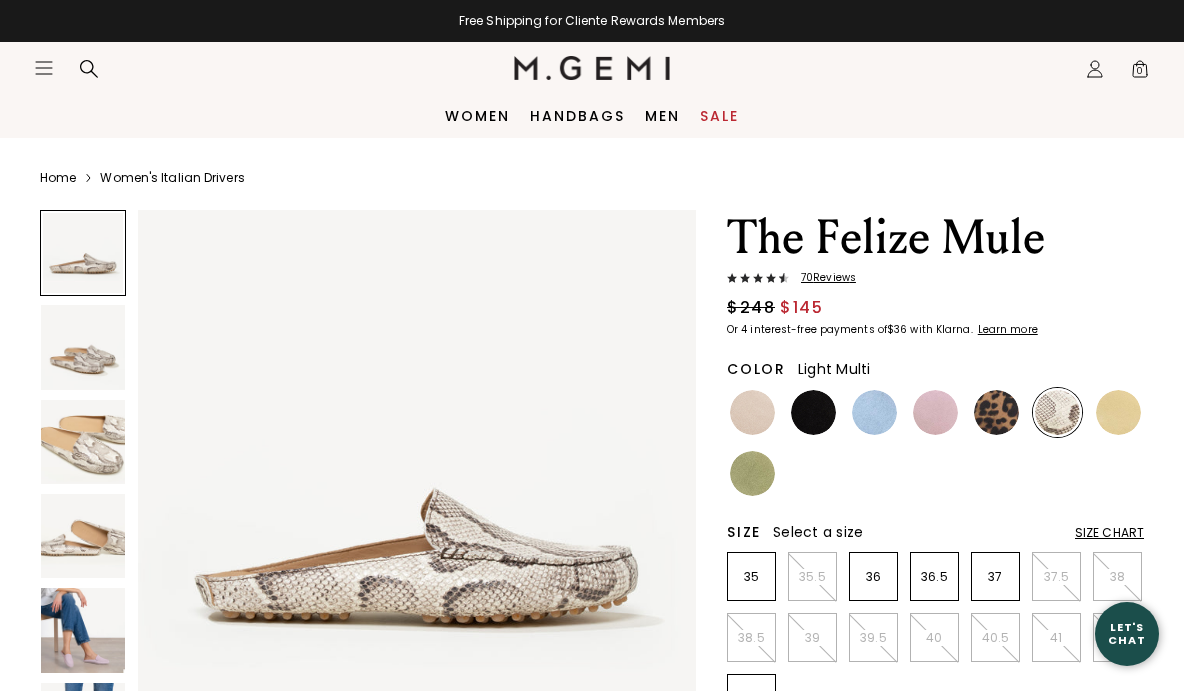 click at bounding box center [83, 347] 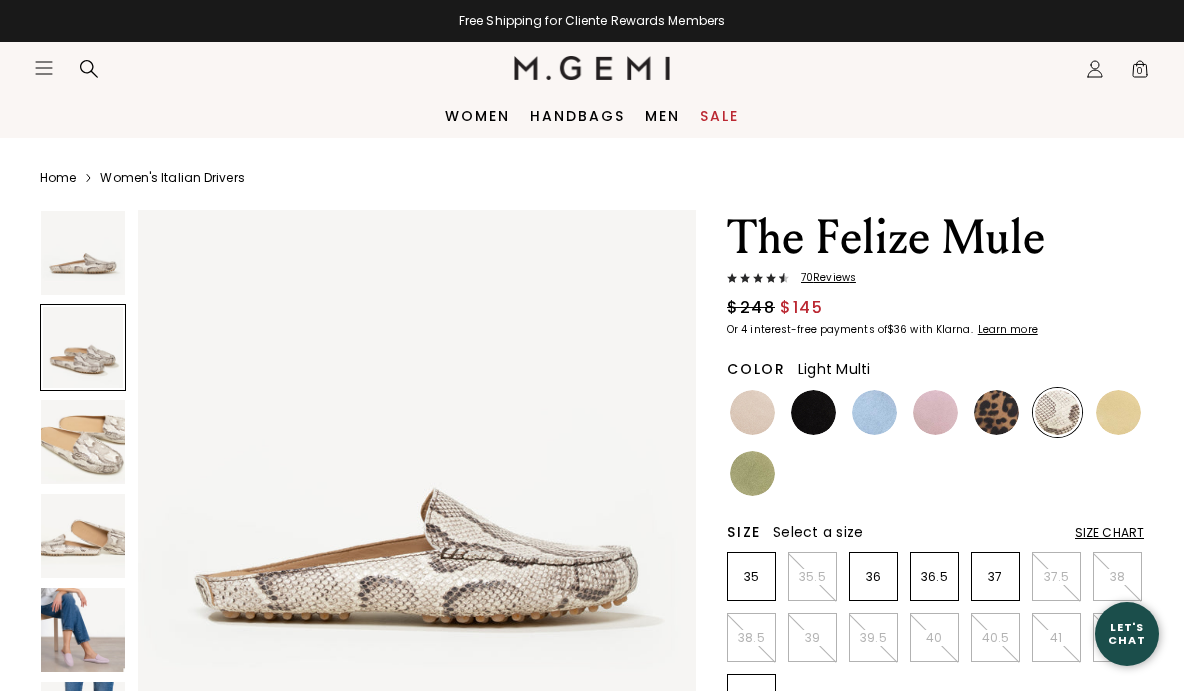 scroll, scrollTop: 578, scrollLeft: 0, axis: vertical 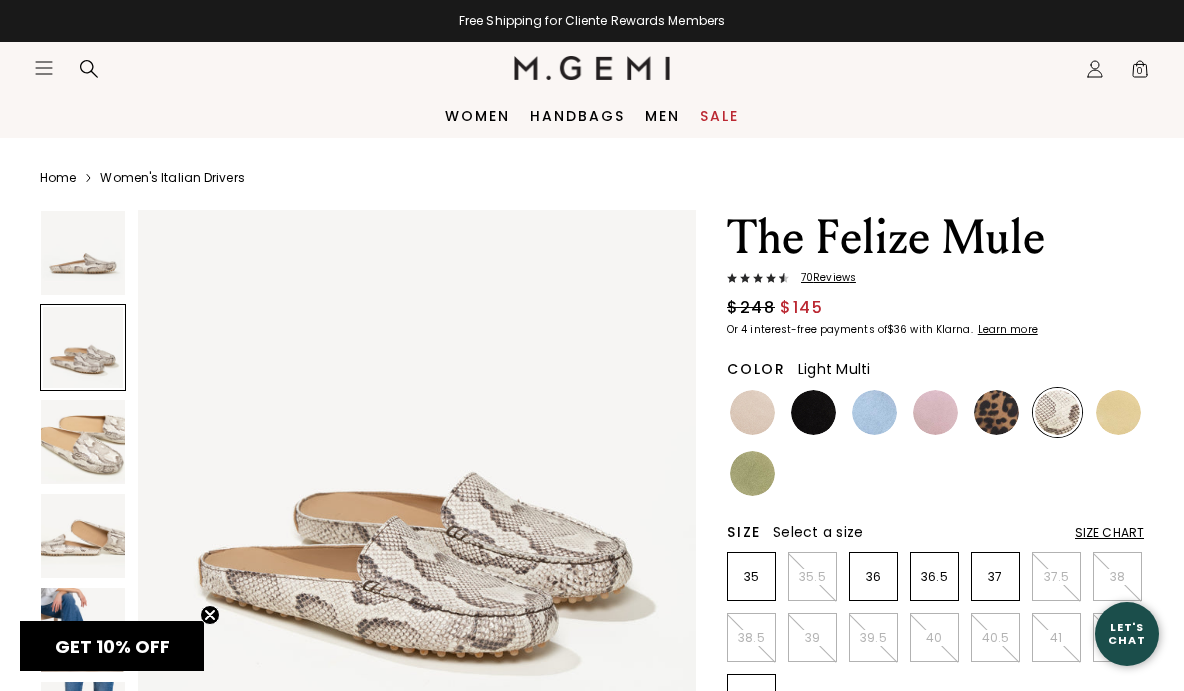 click at bounding box center (83, 442) 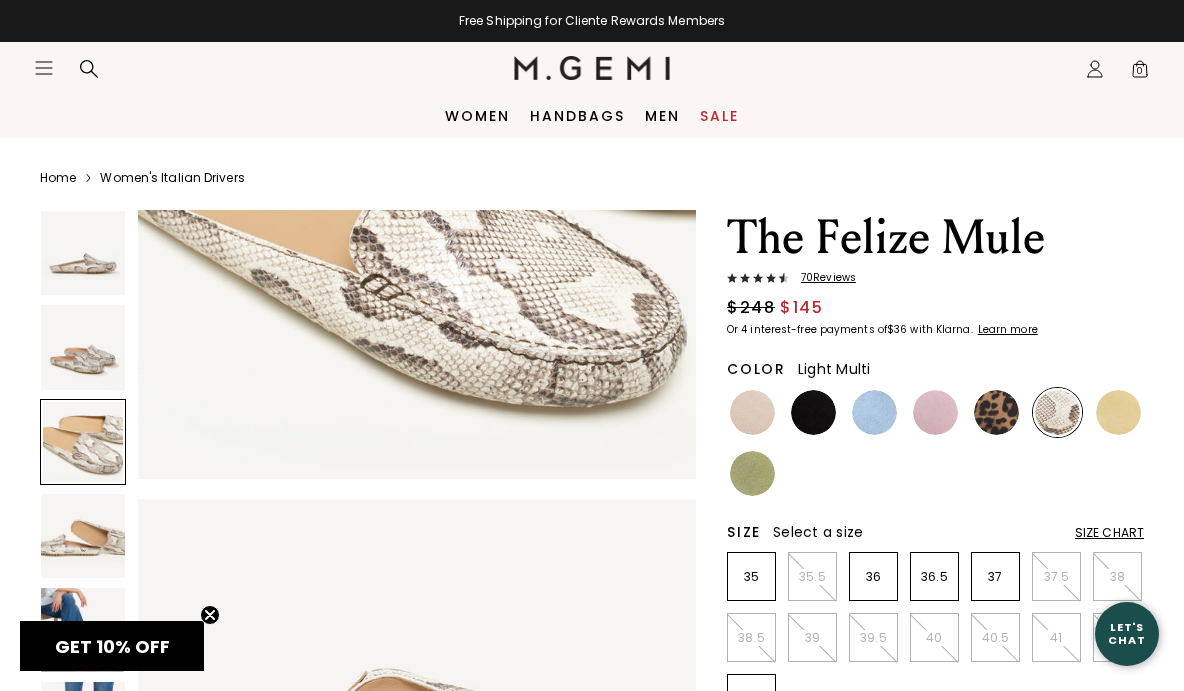 scroll, scrollTop: 1489, scrollLeft: 0, axis: vertical 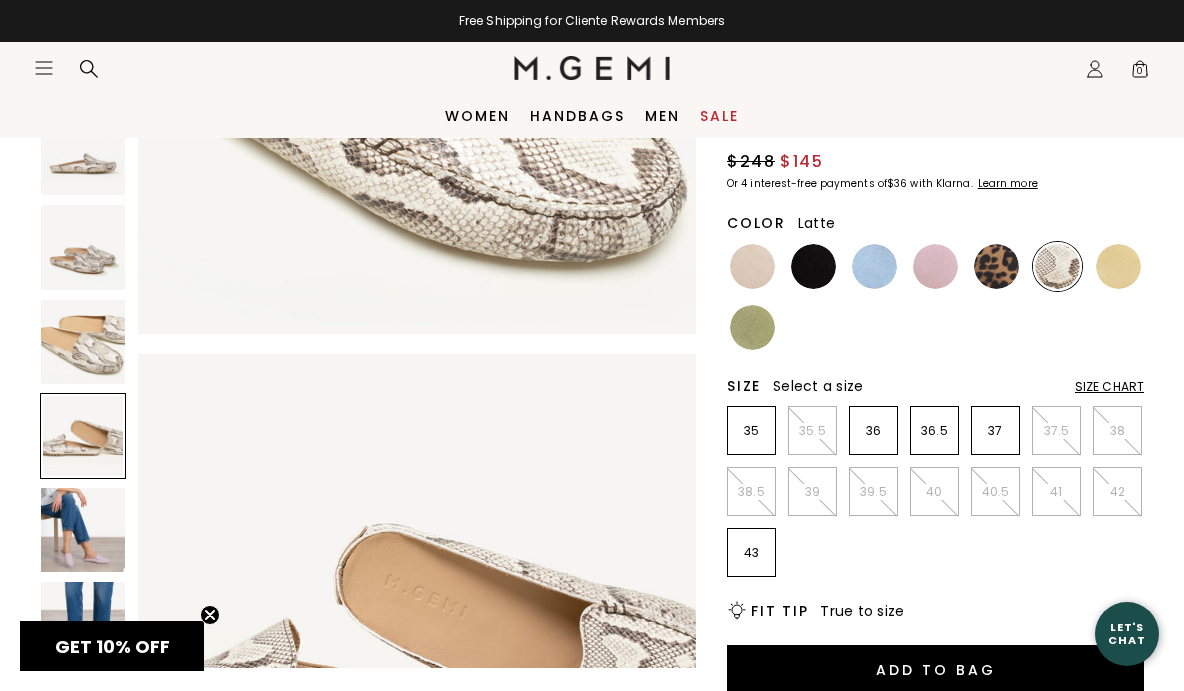 click at bounding box center (752, 266) 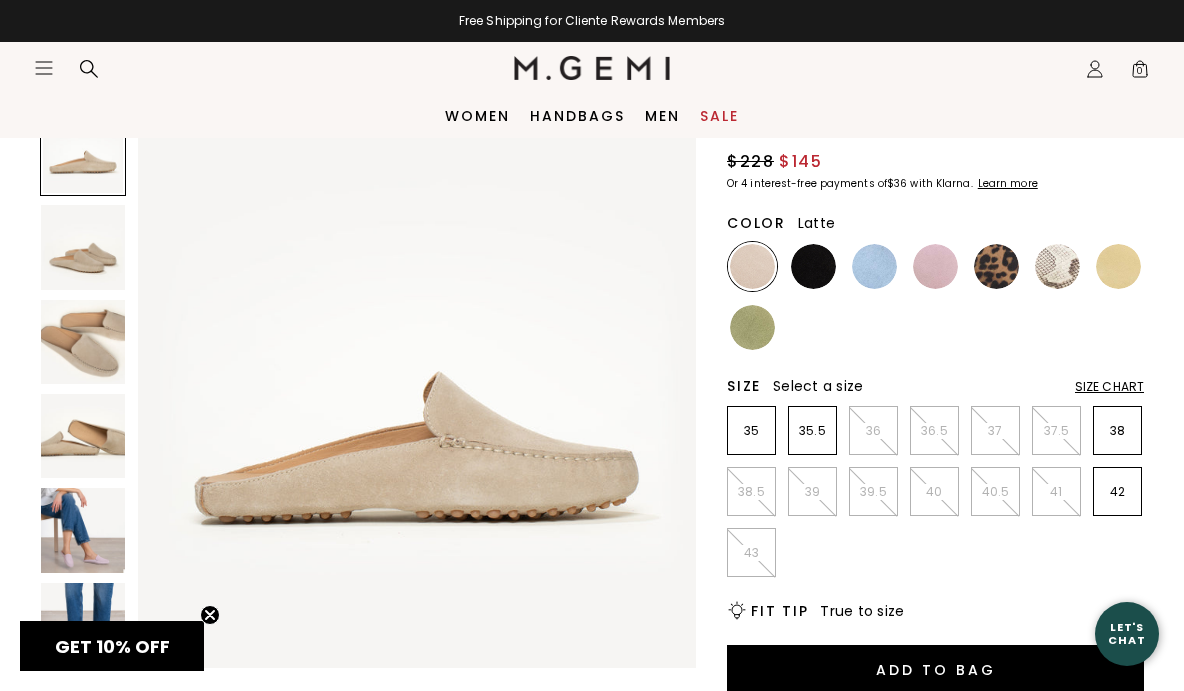 scroll, scrollTop: 0, scrollLeft: 0, axis: both 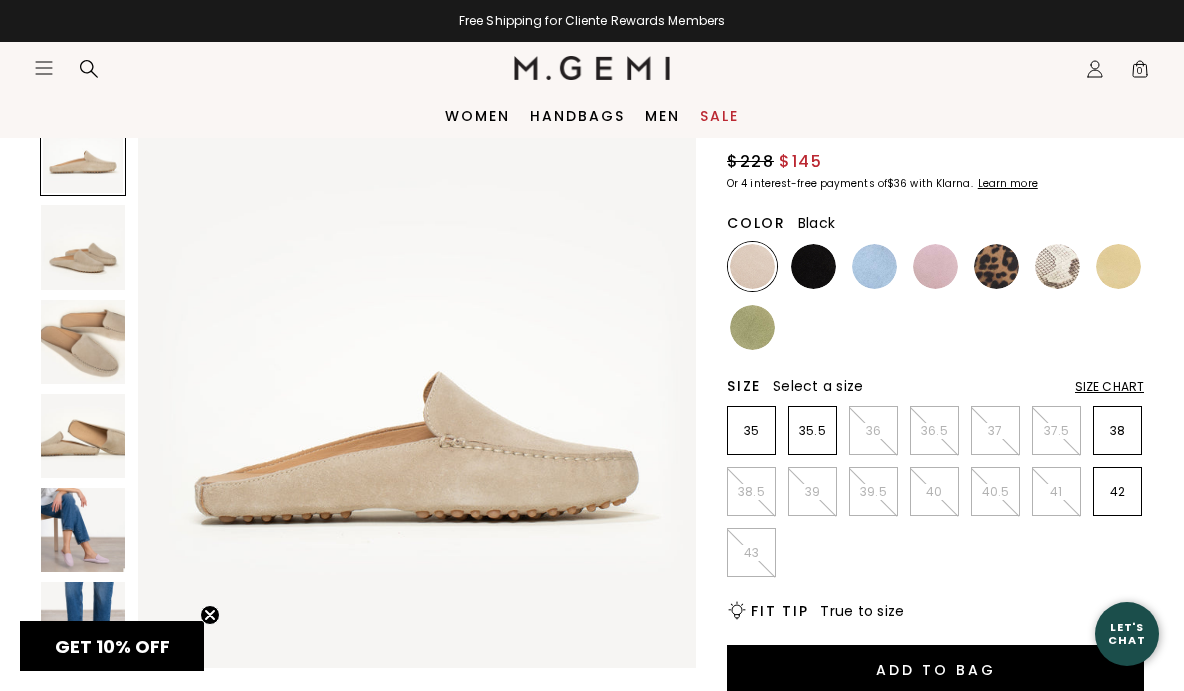 click at bounding box center (813, 266) 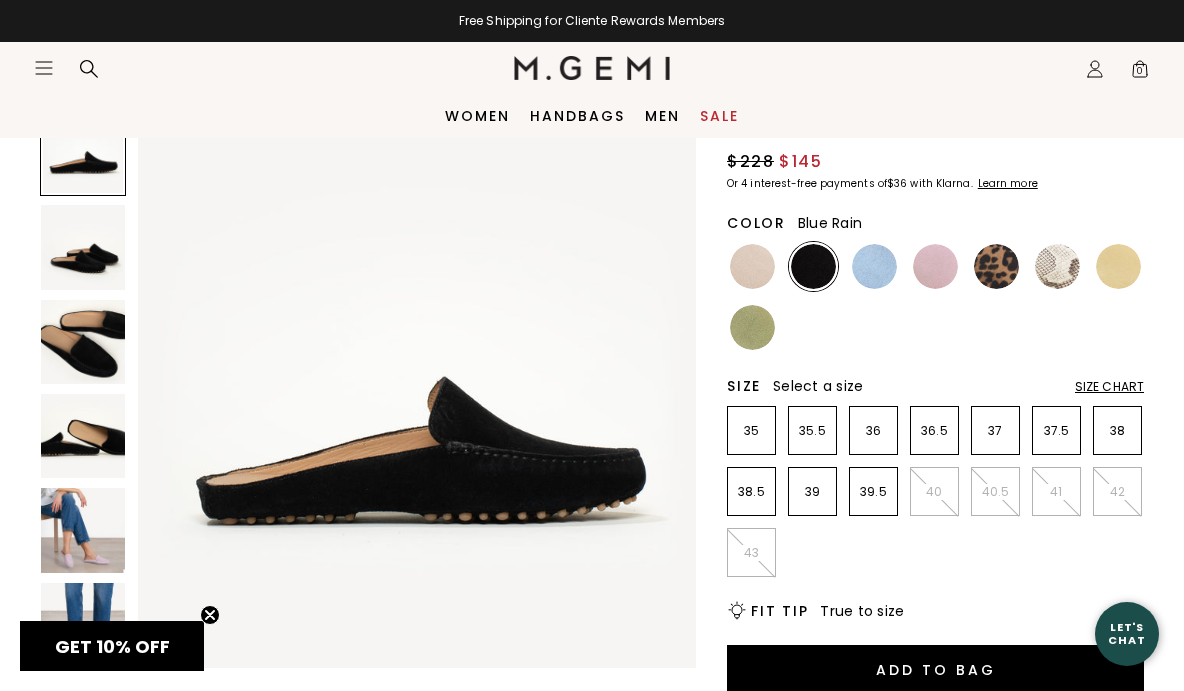 scroll, scrollTop: 0, scrollLeft: 0, axis: both 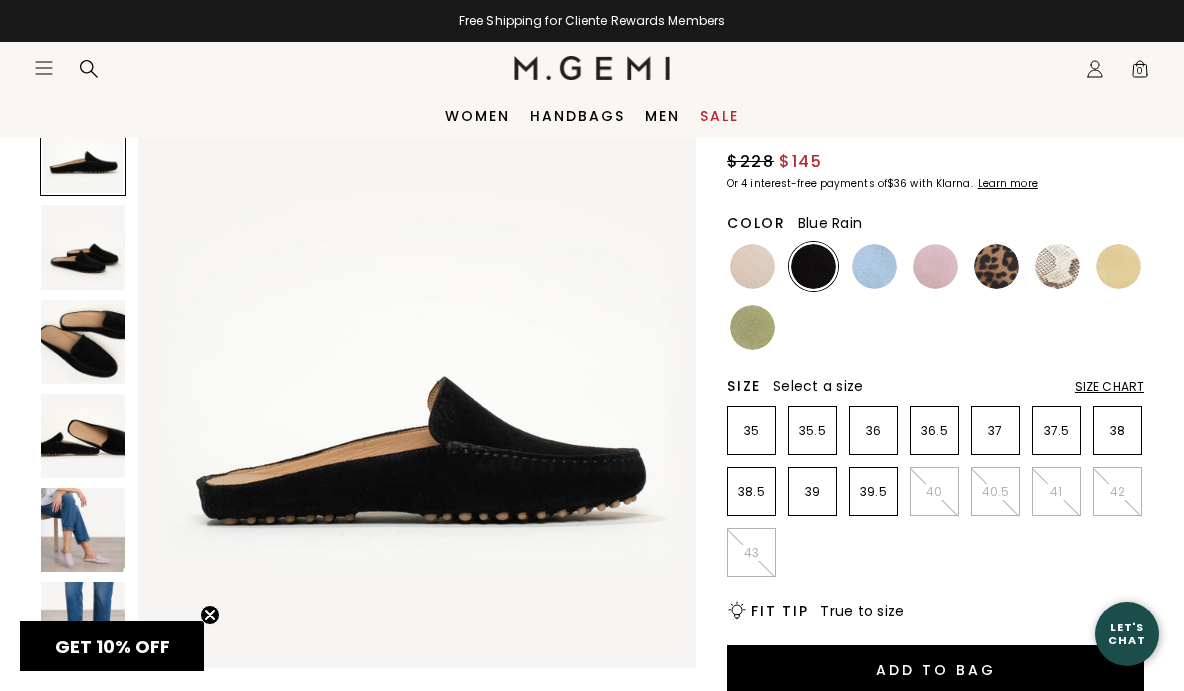 click at bounding box center (874, 266) 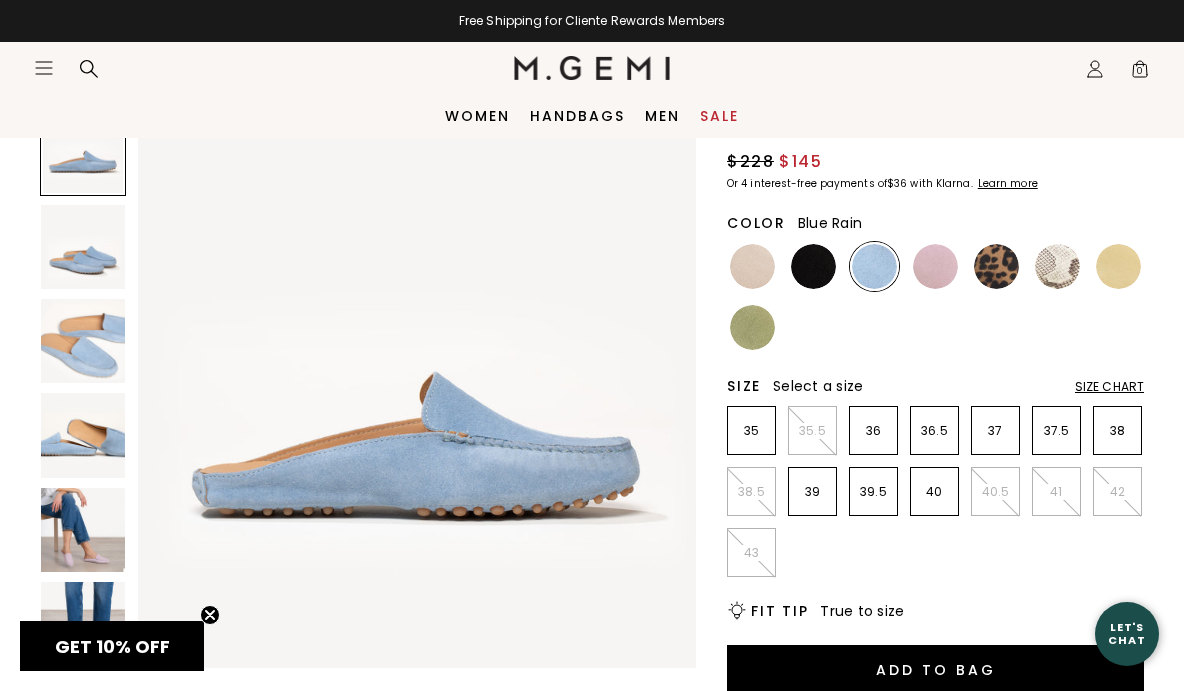 scroll, scrollTop: 0, scrollLeft: 0, axis: both 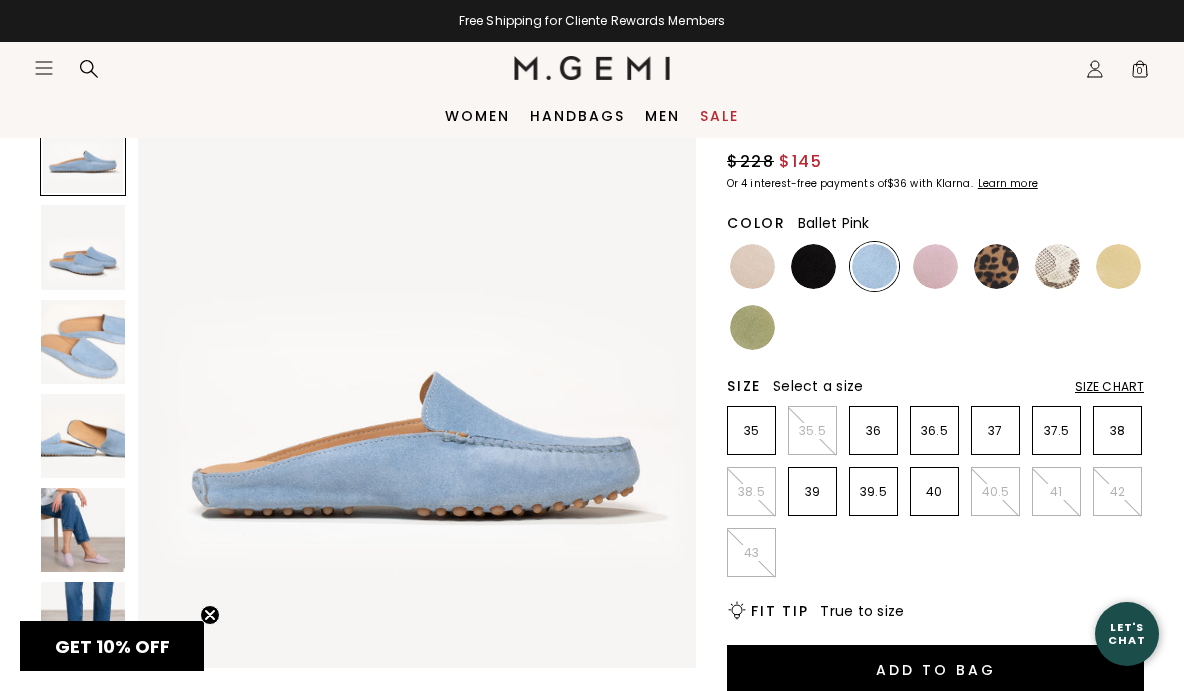click at bounding box center [935, 266] 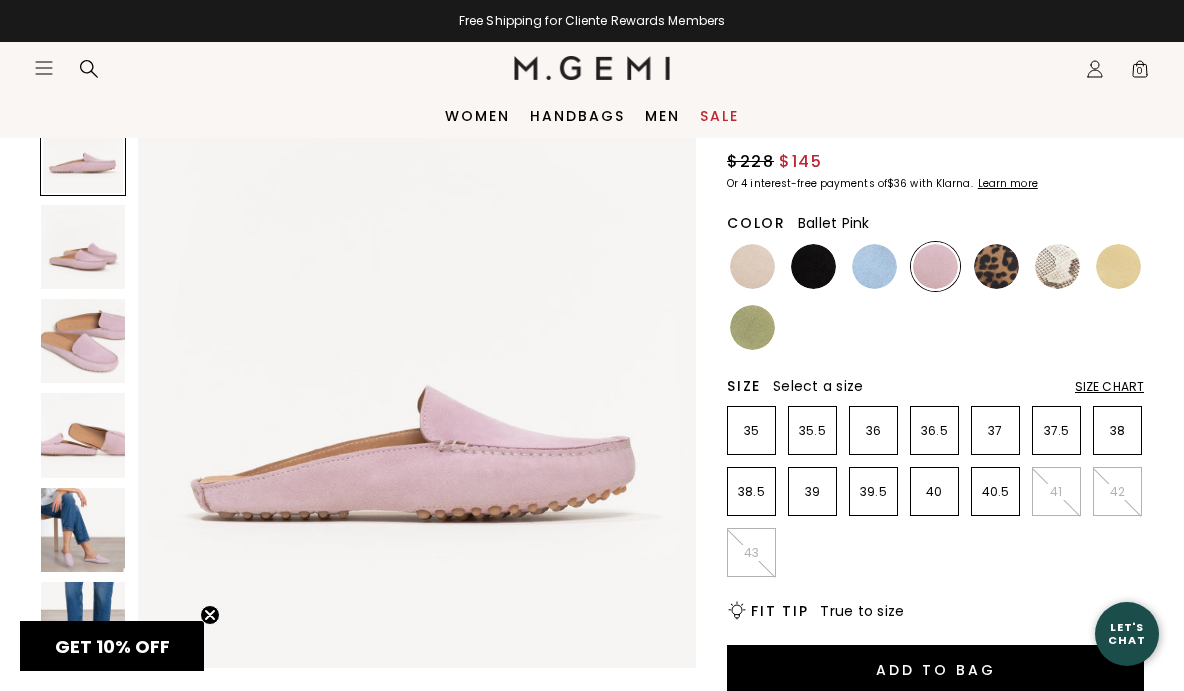 scroll, scrollTop: 0, scrollLeft: 0, axis: both 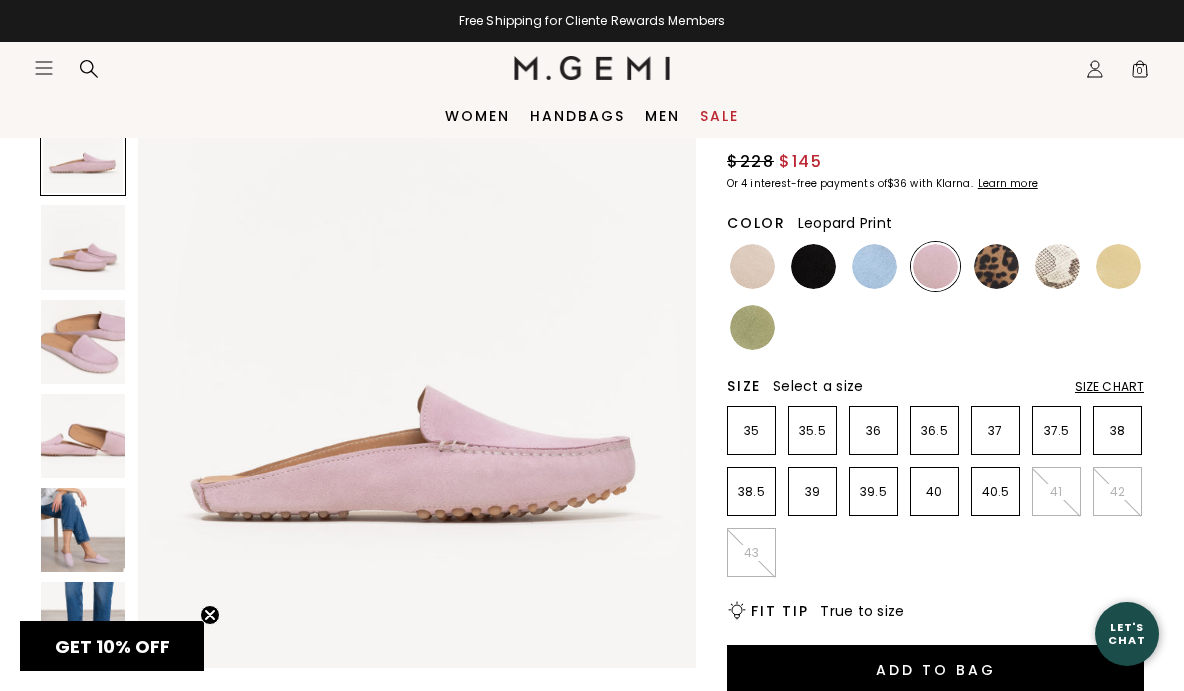 click at bounding box center (996, 266) 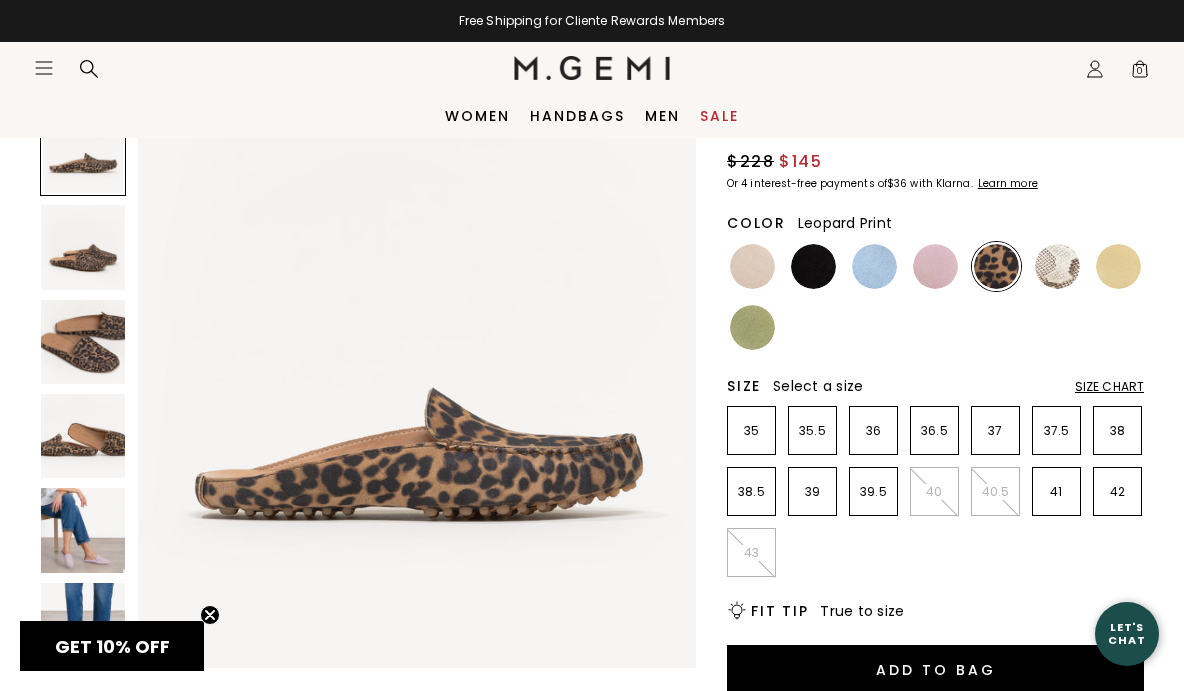 scroll, scrollTop: 0, scrollLeft: 0, axis: both 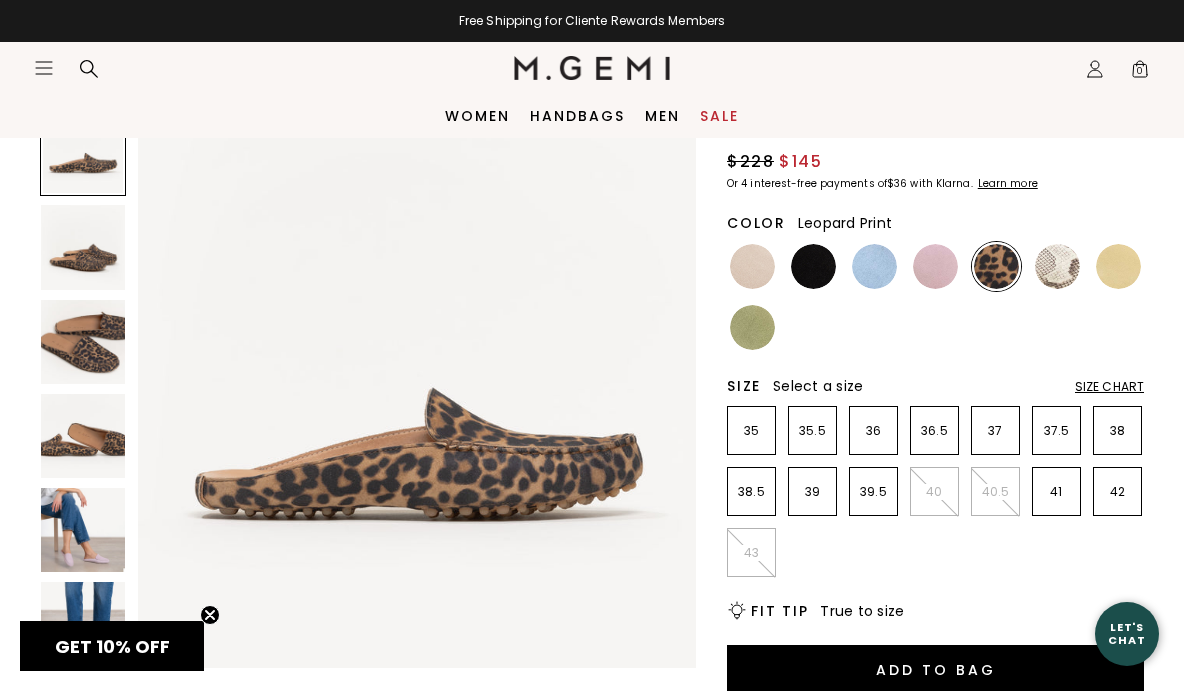click at bounding box center [83, 247] 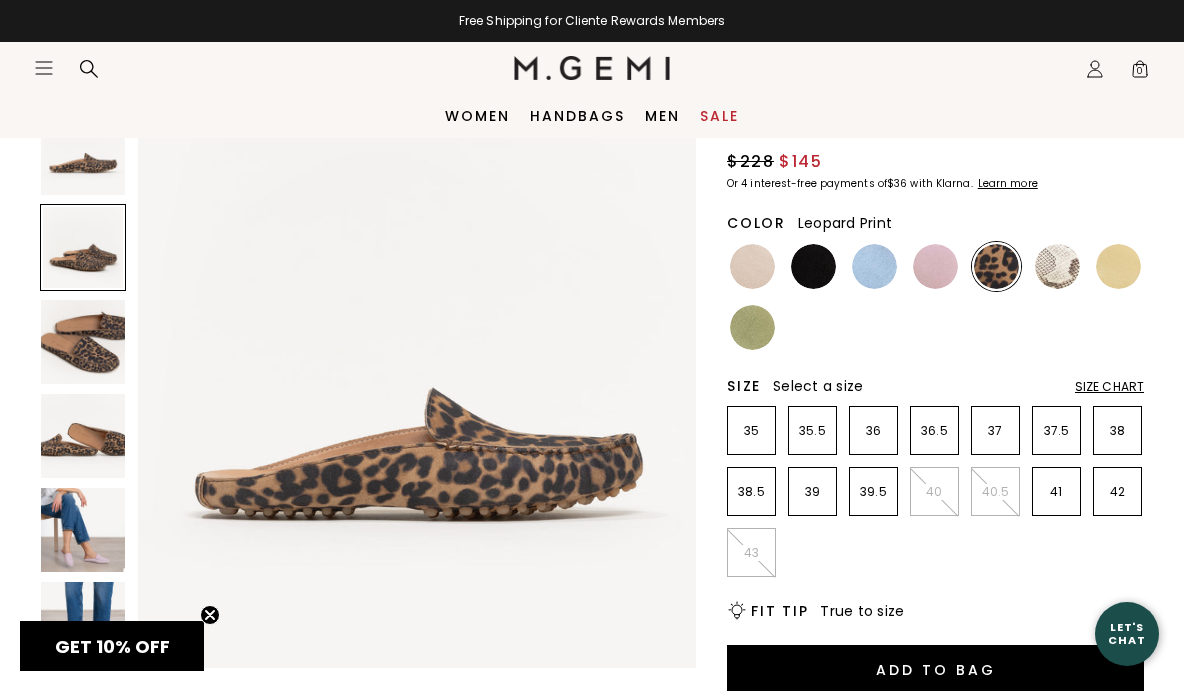 scroll, scrollTop: 578, scrollLeft: 0, axis: vertical 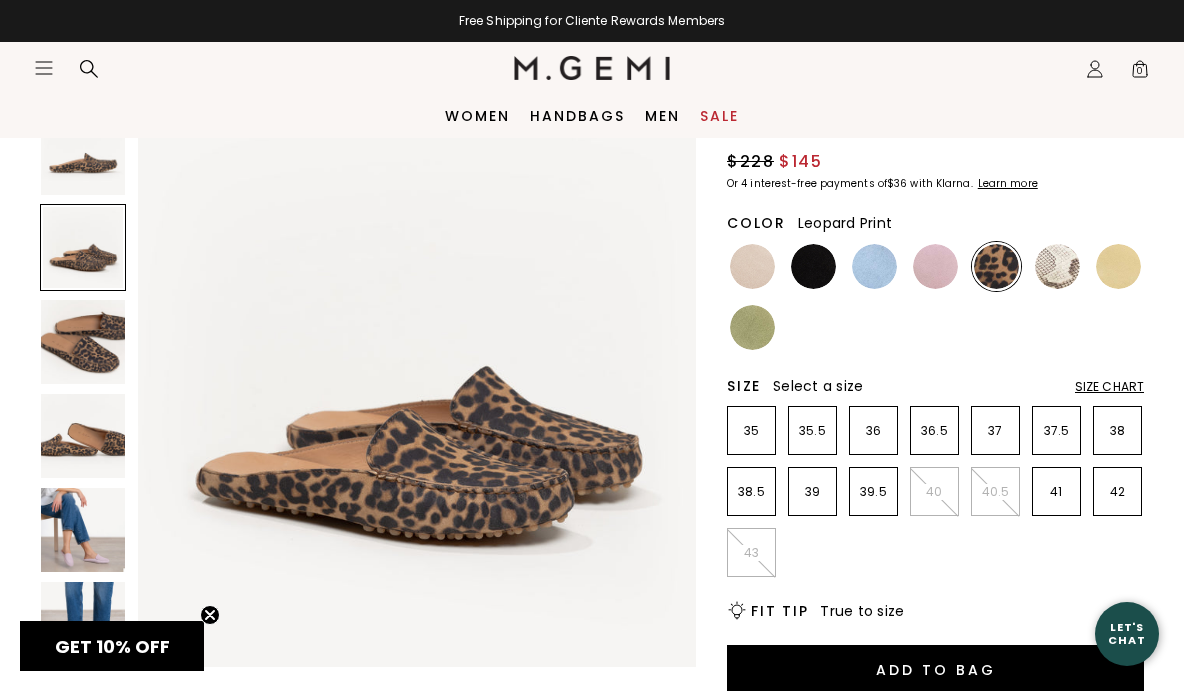 click at bounding box center (83, 342) 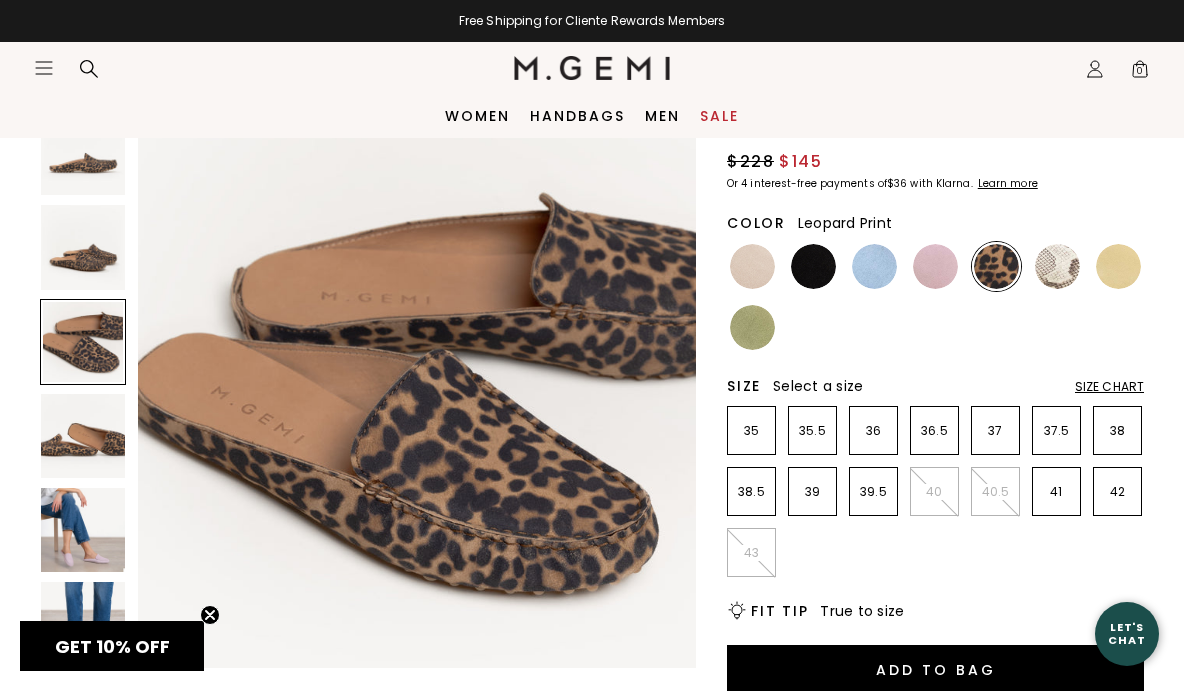 scroll, scrollTop: 1155, scrollLeft: 0, axis: vertical 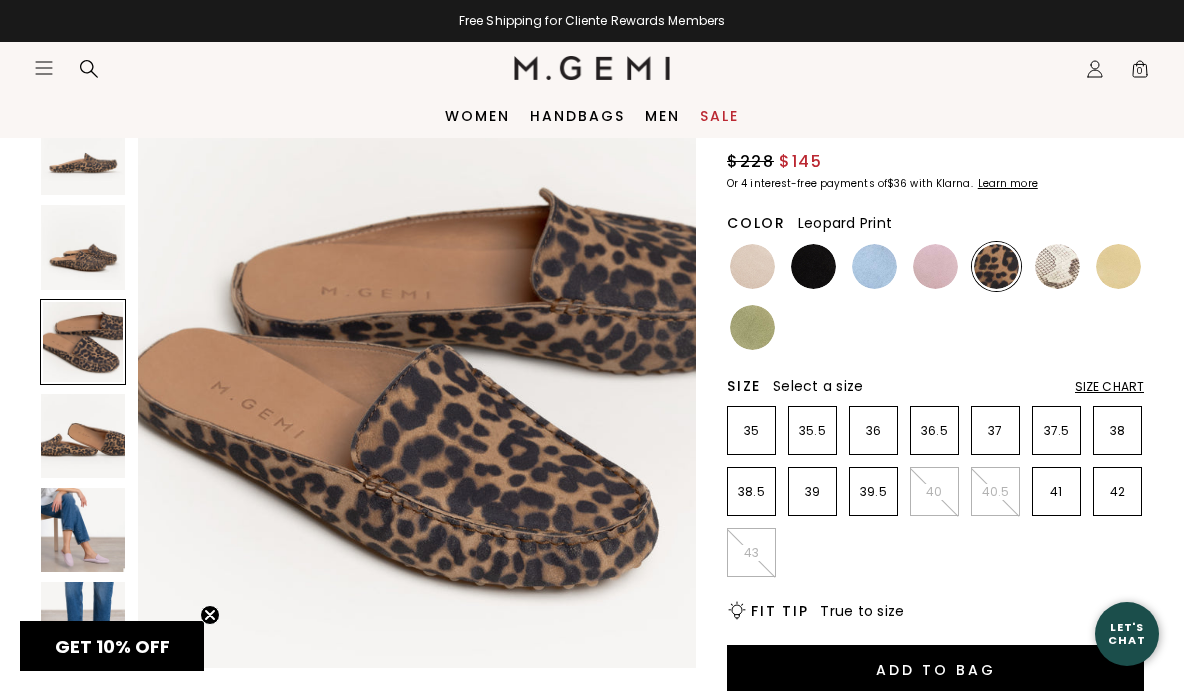 click at bounding box center [83, 436] 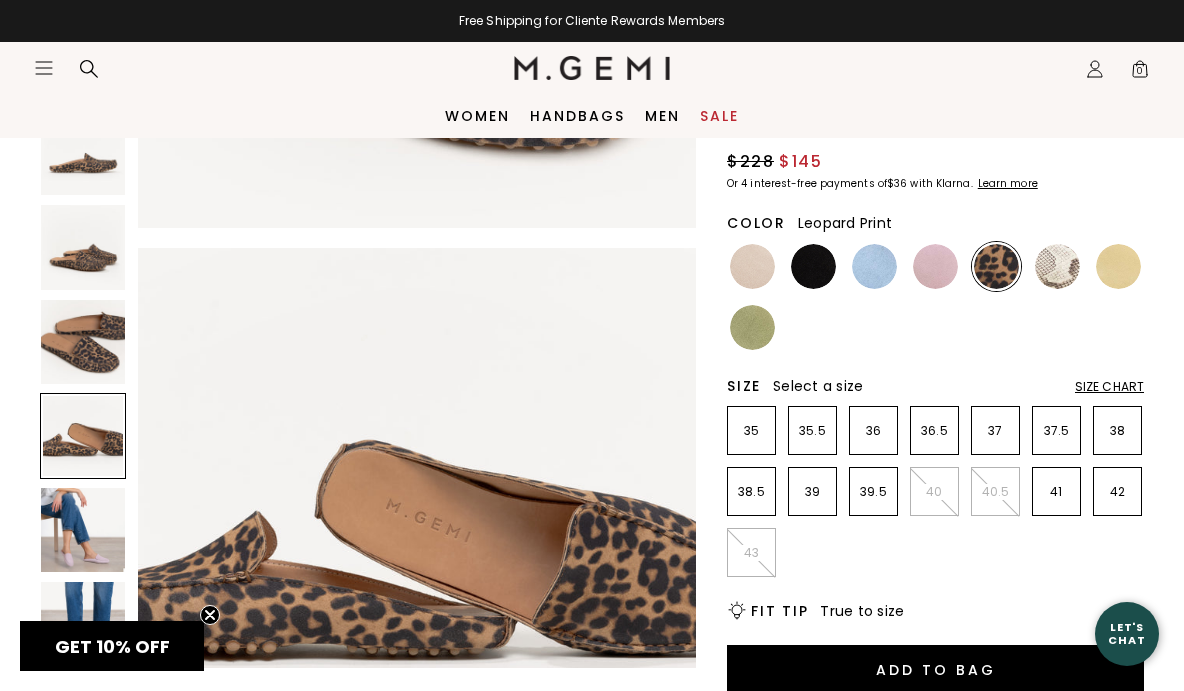 scroll, scrollTop: 1733, scrollLeft: 0, axis: vertical 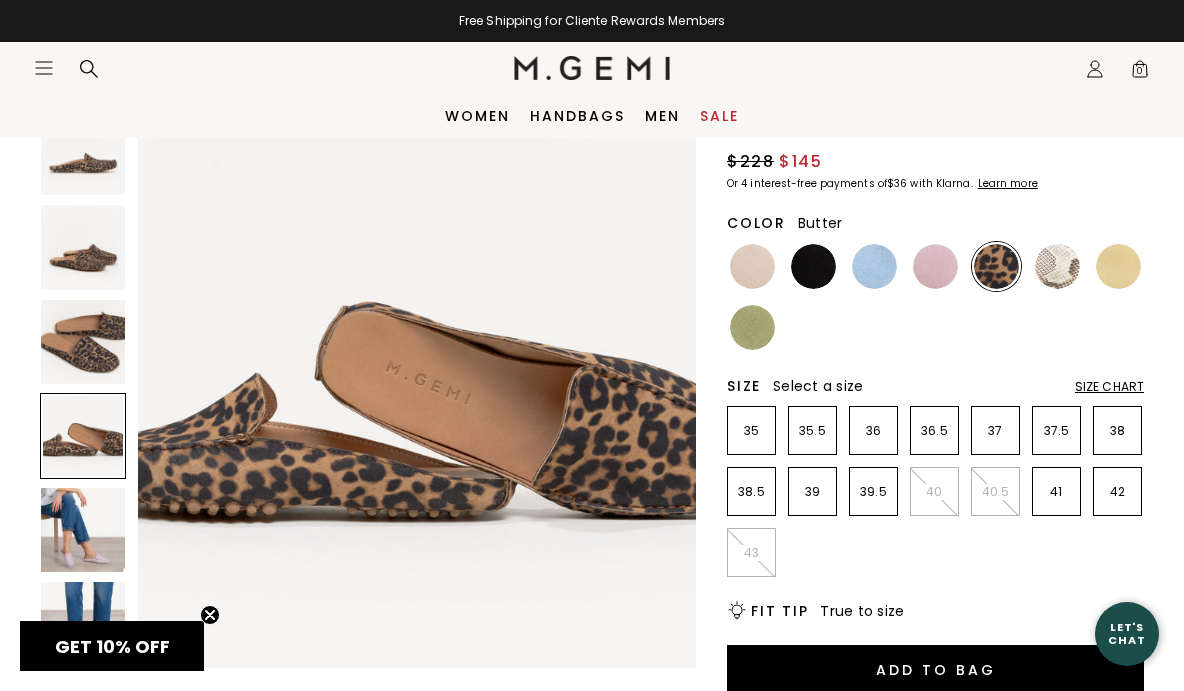 click at bounding box center [1118, 266] 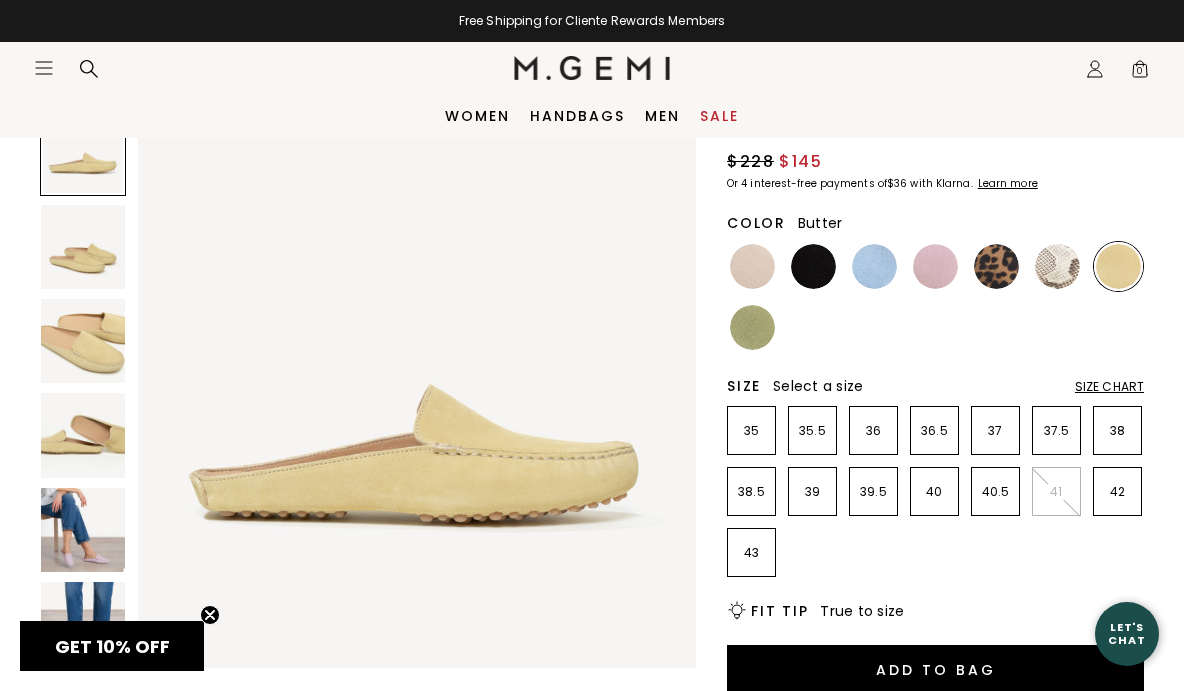 scroll, scrollTop: 0, scrollLeft: 0, axis: both 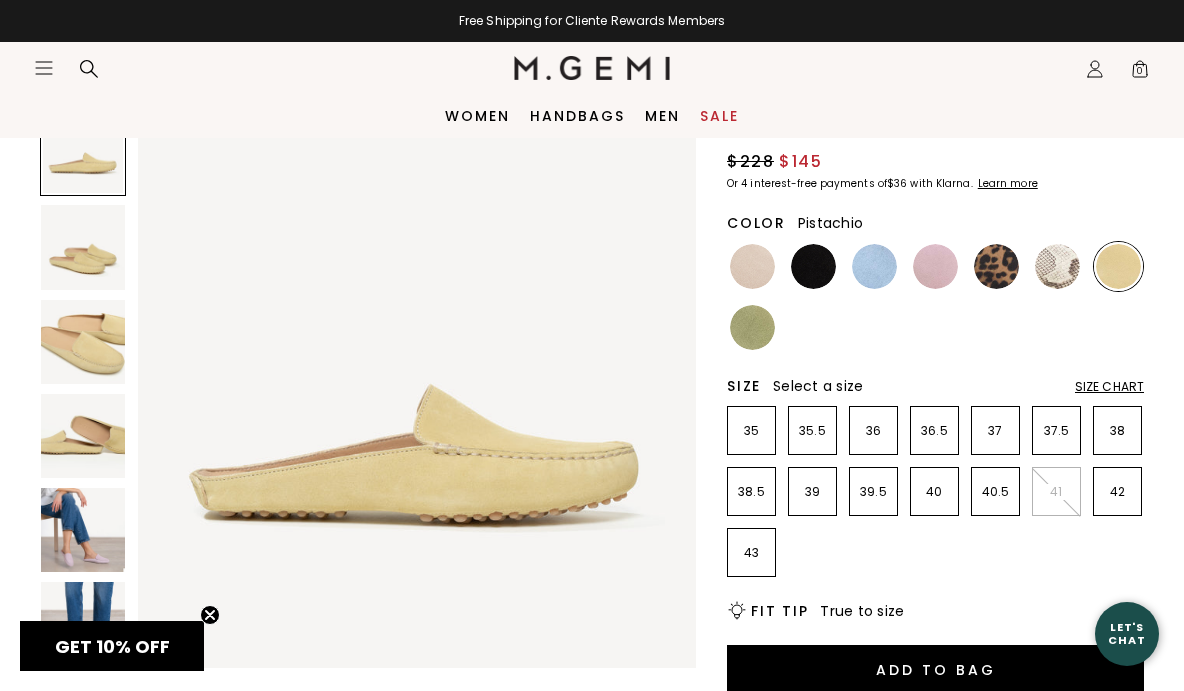 click at bounding box center [752, 327] 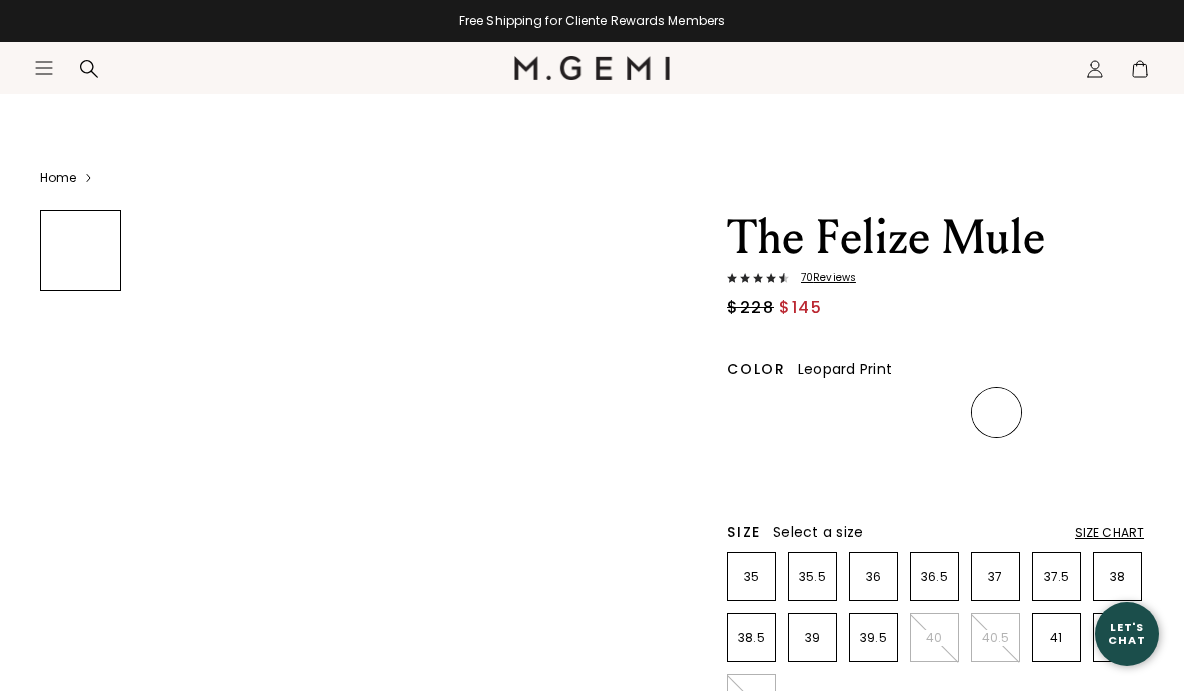scroll, scrollTop: 8, scrollLeft: 0, axis: vertical 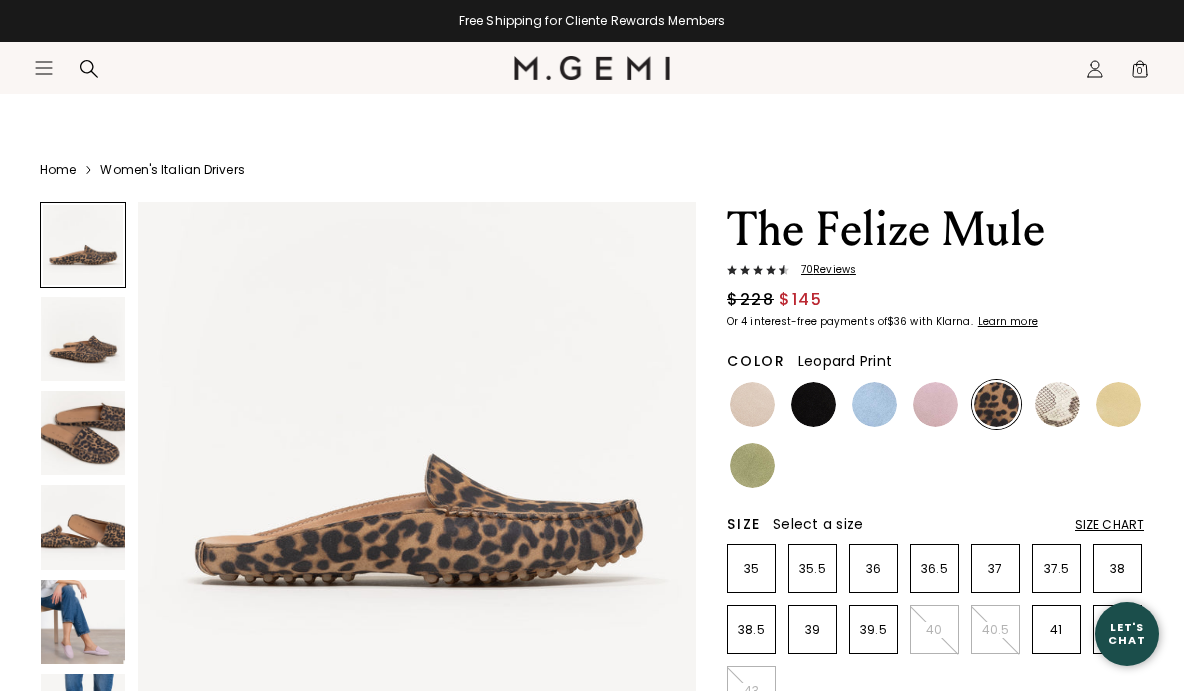 click at bounding box center (83, 339) 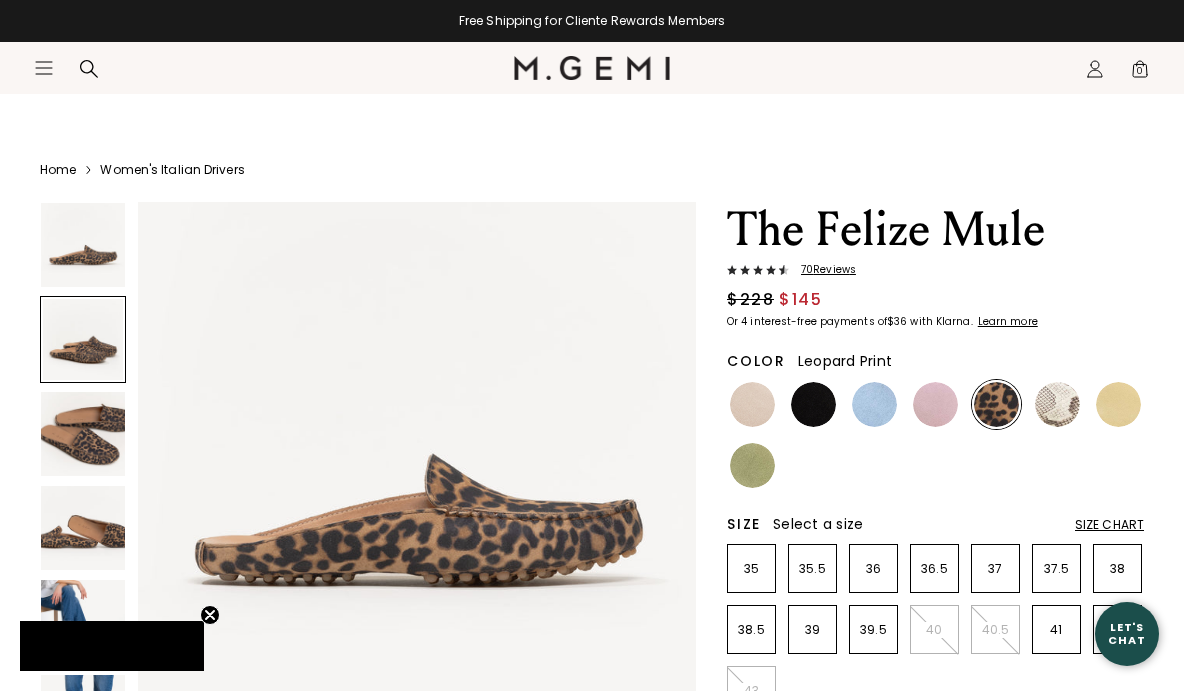 scroll, scrollTop: 578, scrollLeft: 0, axis: vertical 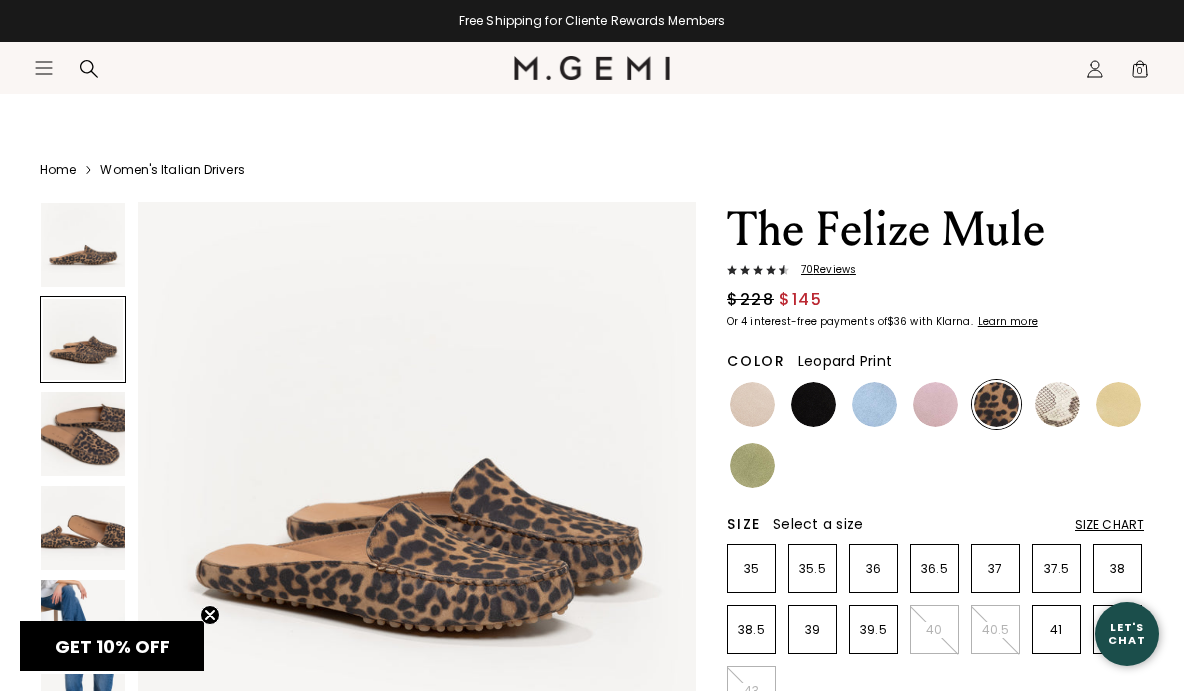 click at bounding box center (83, 434) 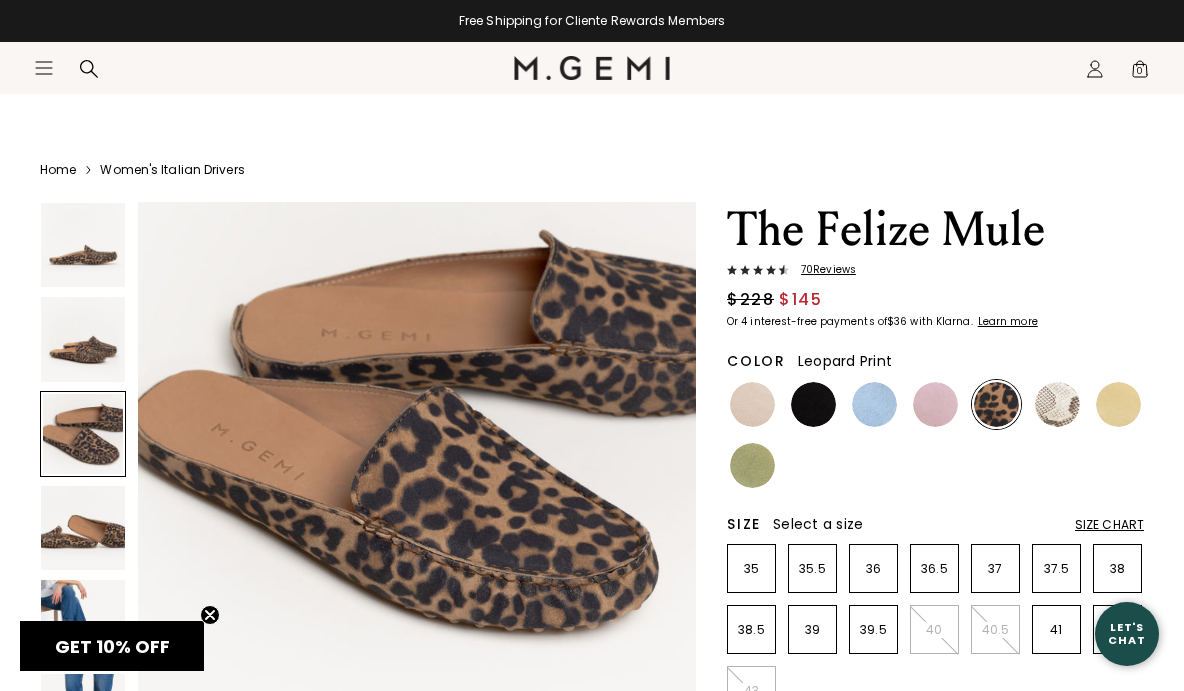 scroll, scrollTop: 1209, scrollLeft: 0, axis: vertical 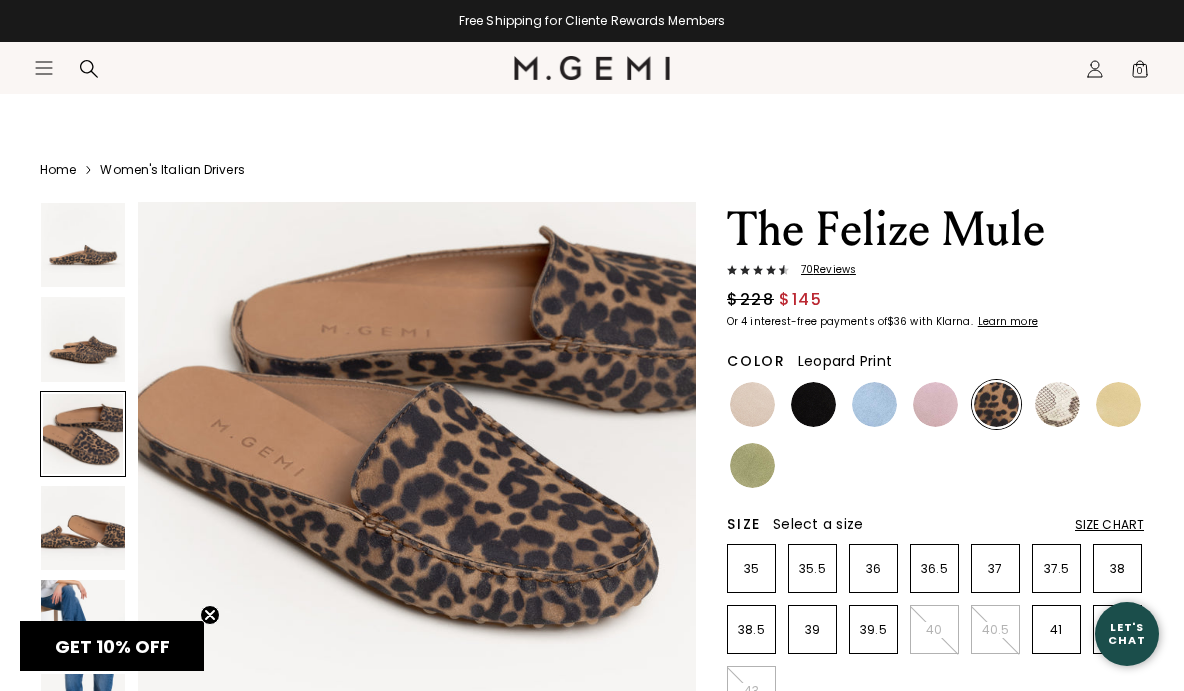 click on "70  Review s" at bounding box center [822, 270] 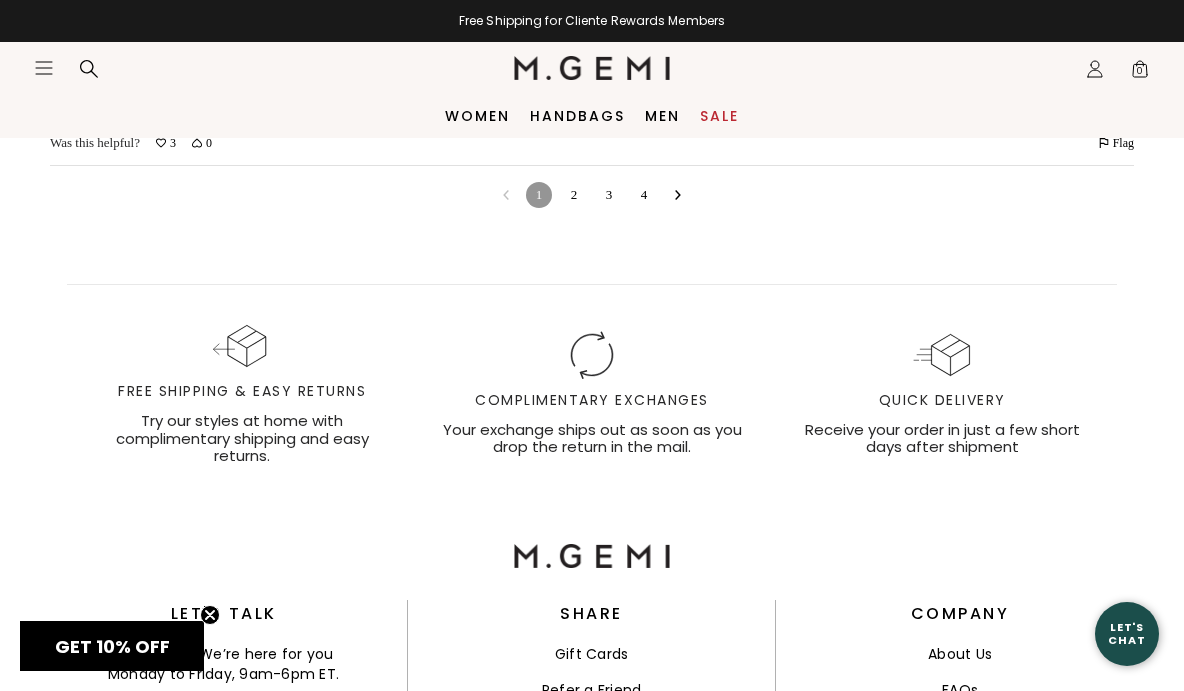 scroll, scrollTop: 6323, scrollLeft: 0, axis: vertical 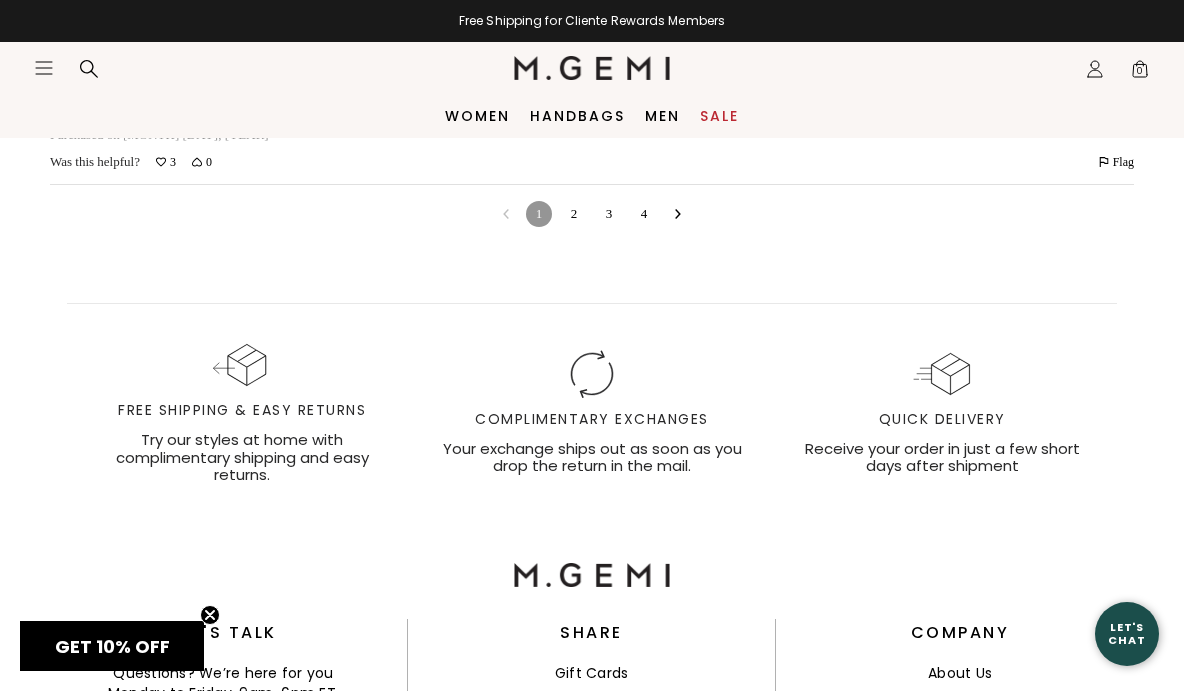 click on "2" at bounding box center (574, 214) 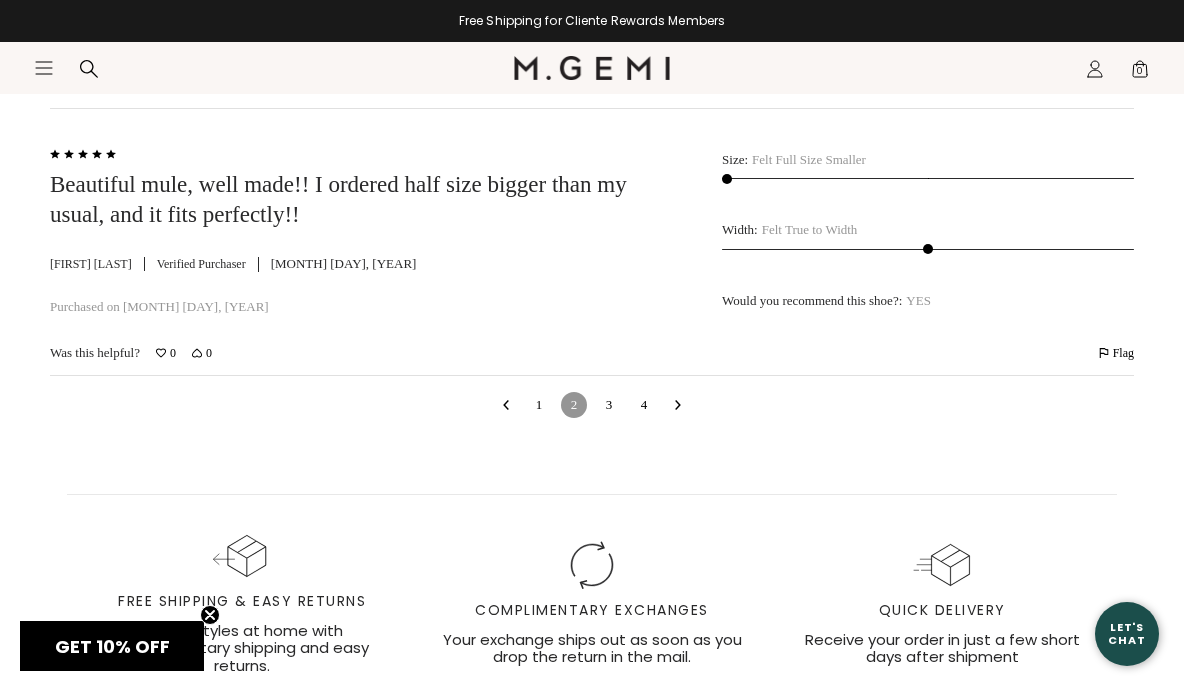 scroll, scrollTop: 9329, scrollLeft: 0, axis: vertical 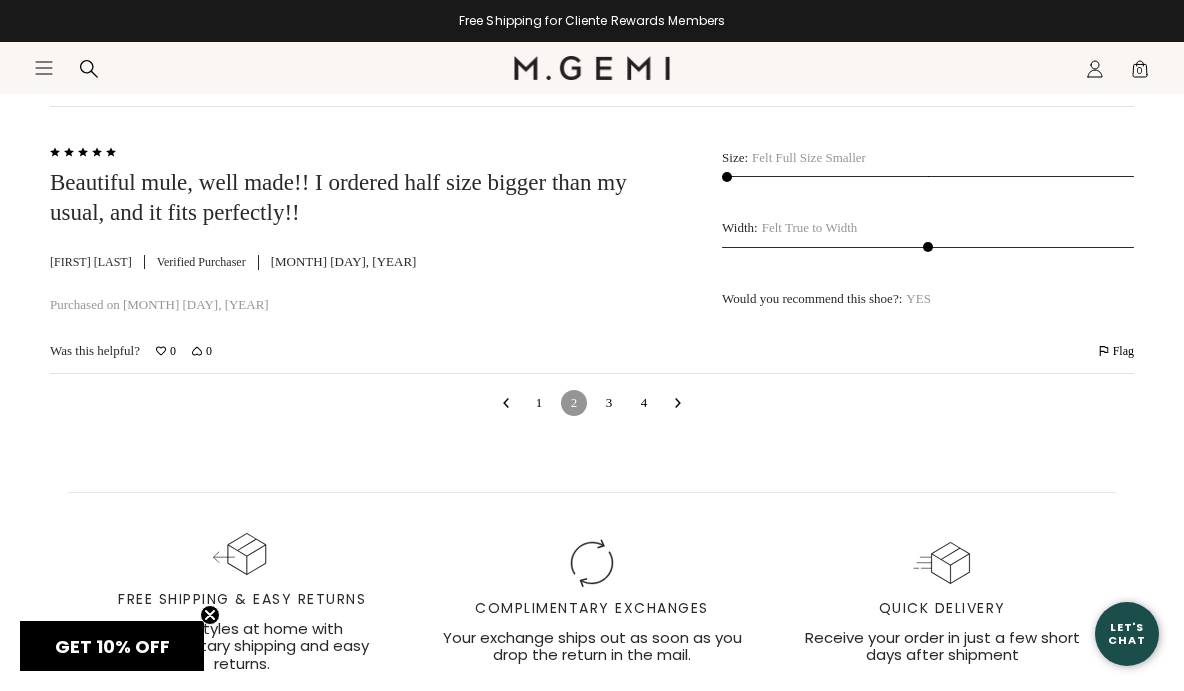 click on "3" at bounding box center (609, 403) 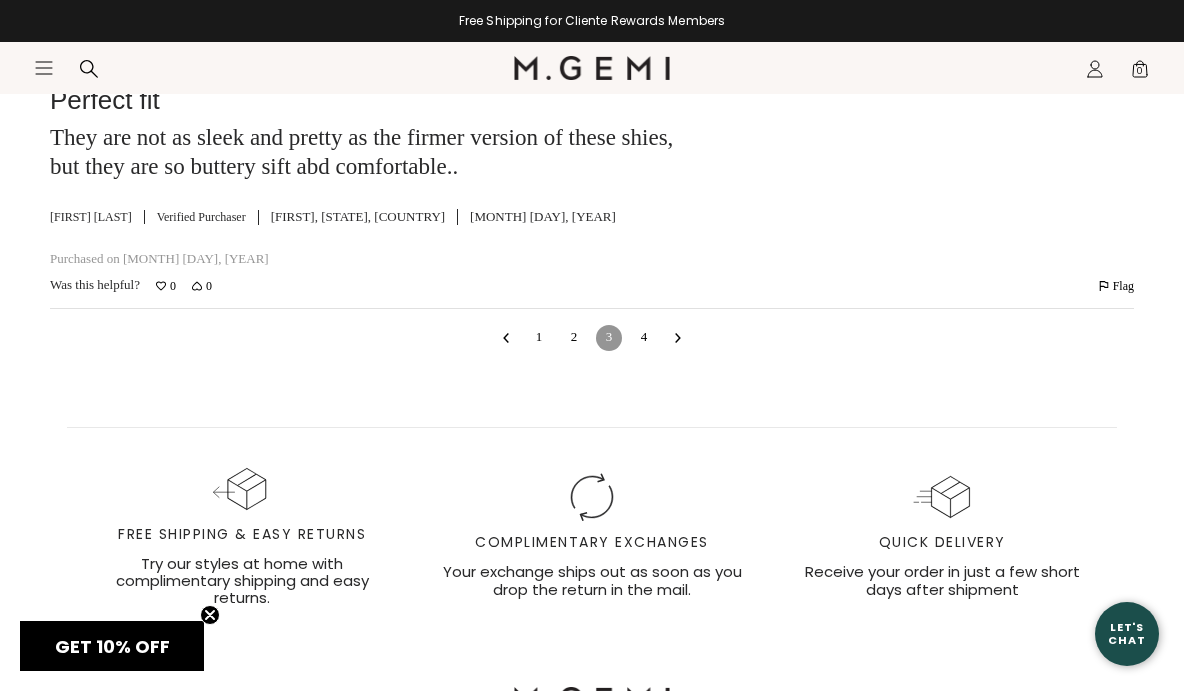 scroll, scrollTop: 9409, scrollLeft: 0, axis: vertical 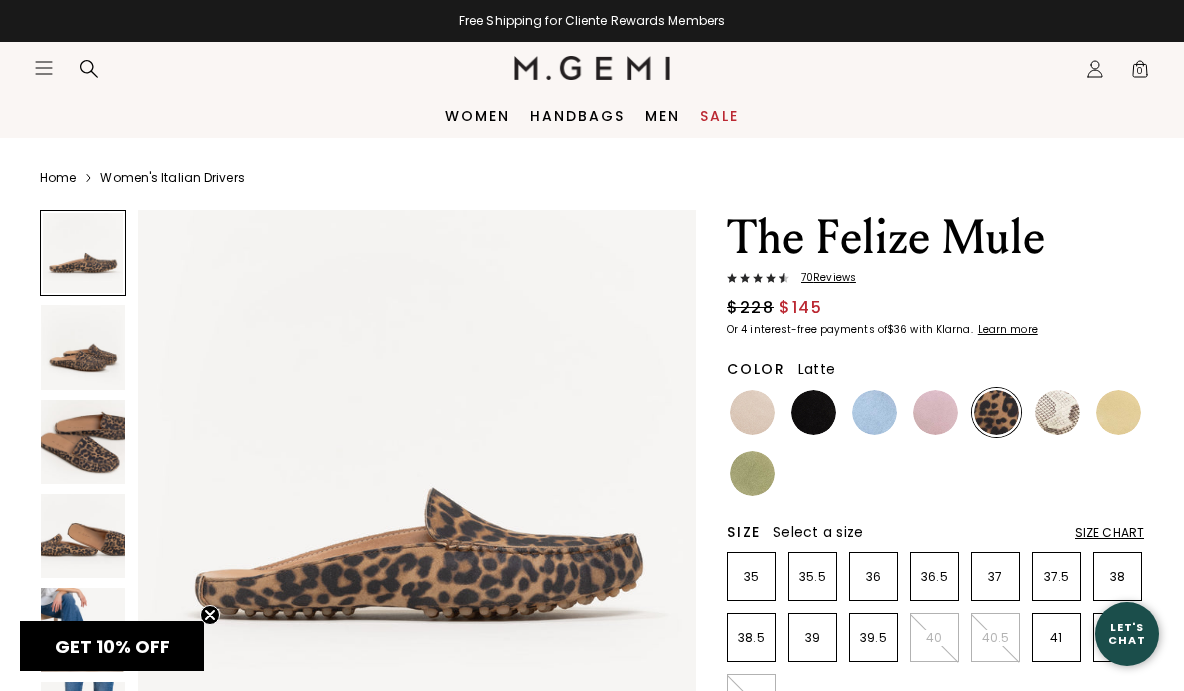 click at bounding box center (752, 412) 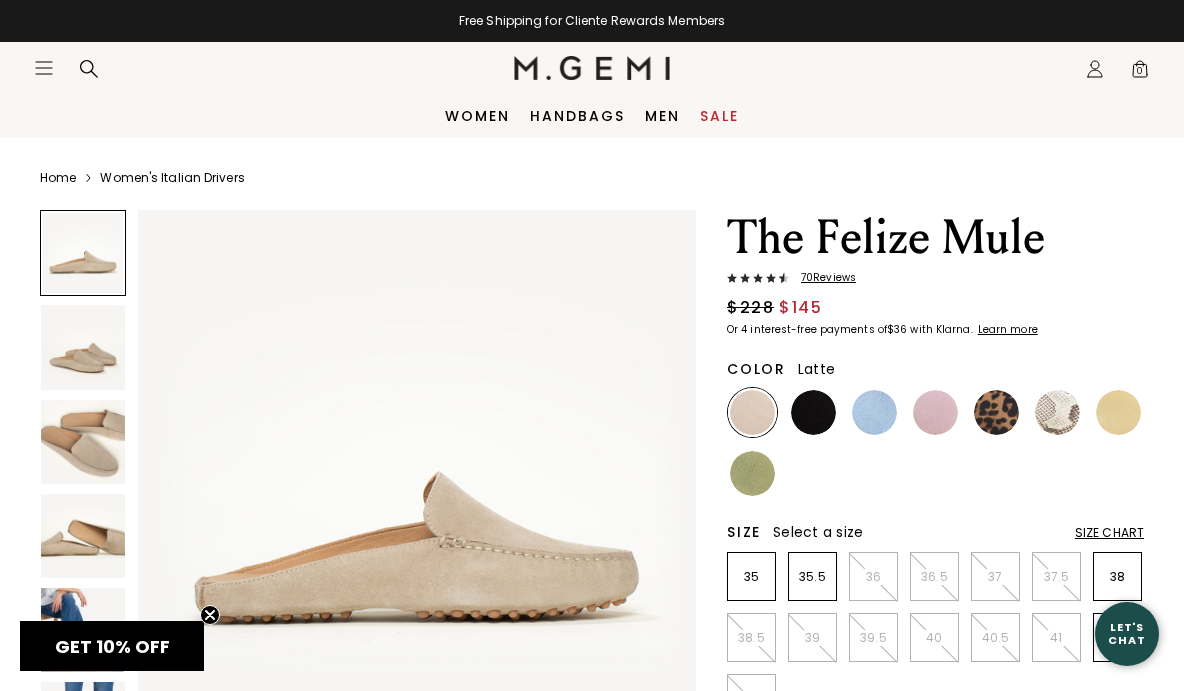 click at bounding box center (83, 347) 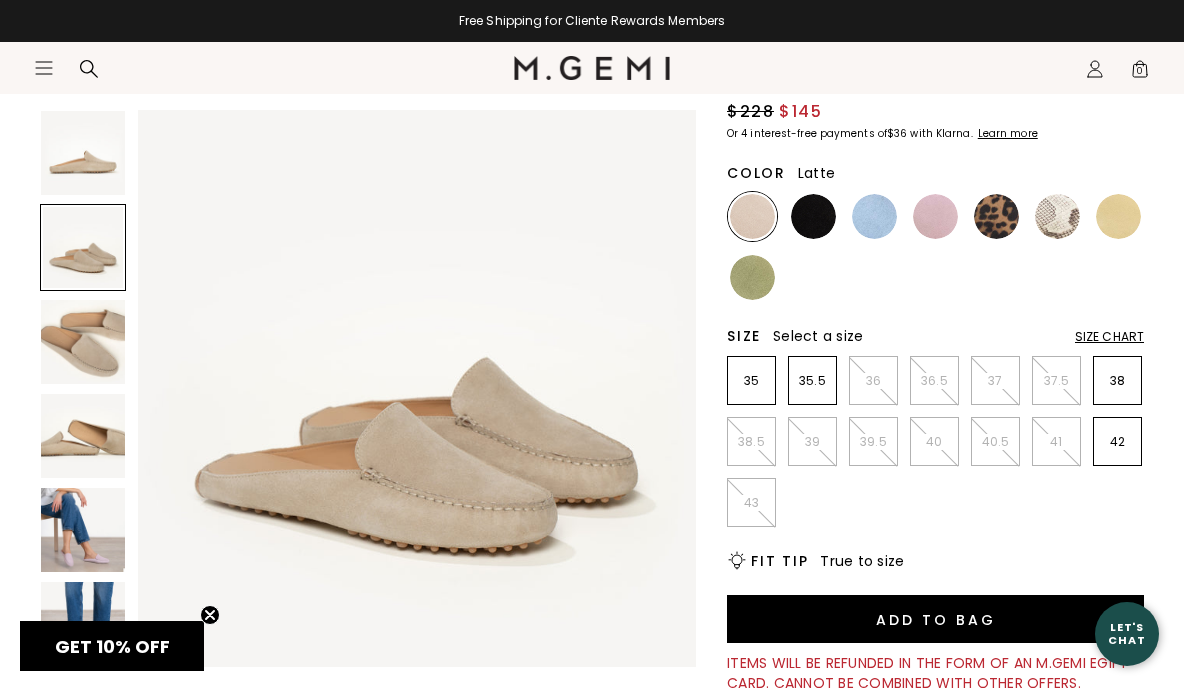 scroll, scrollTop: 231, scrollLeft: 0, axis: vertical 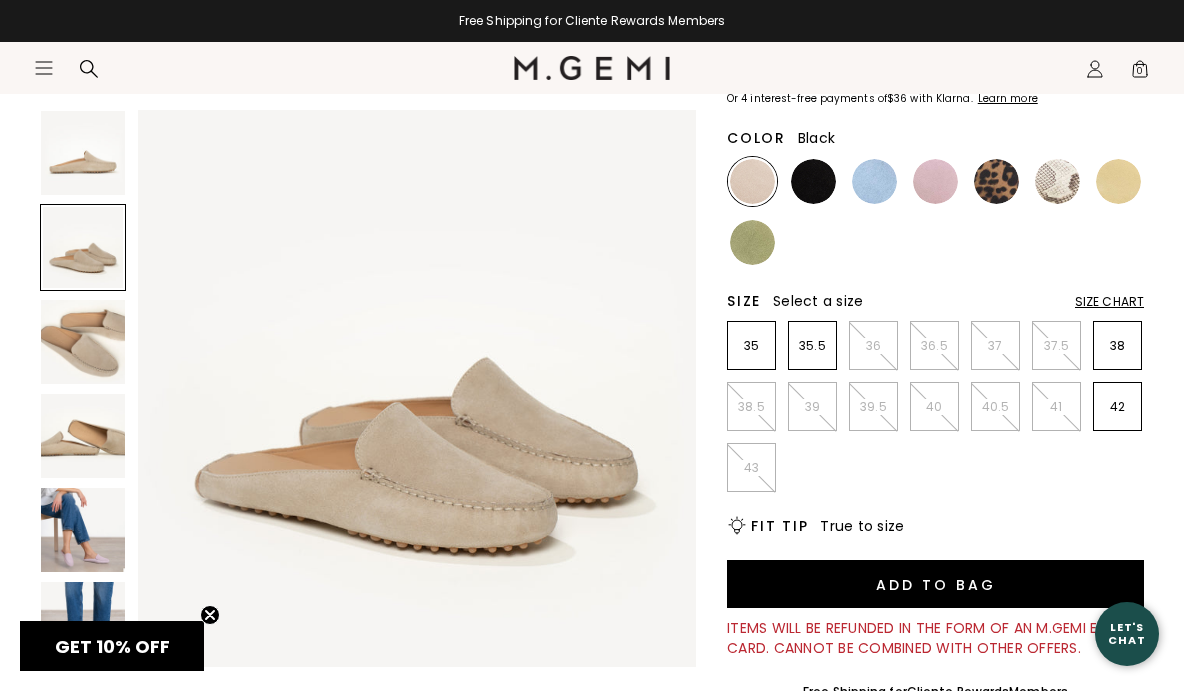 click at bounding box center [813, 181] 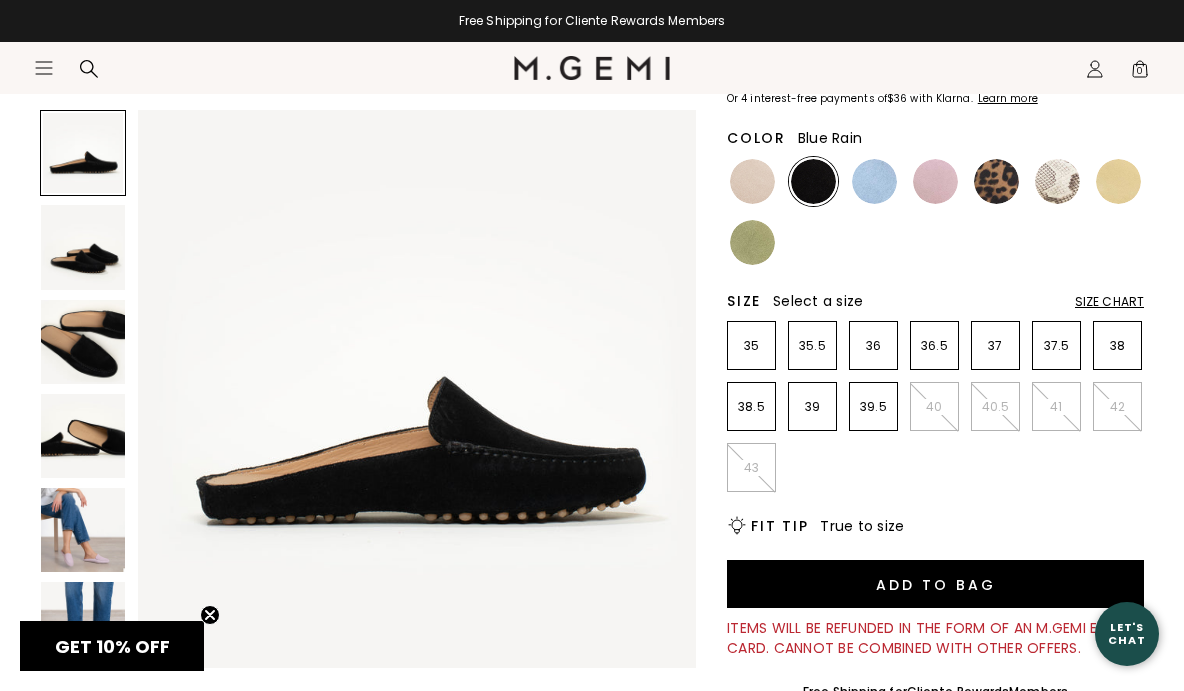 click at bounding box center [874, 181] 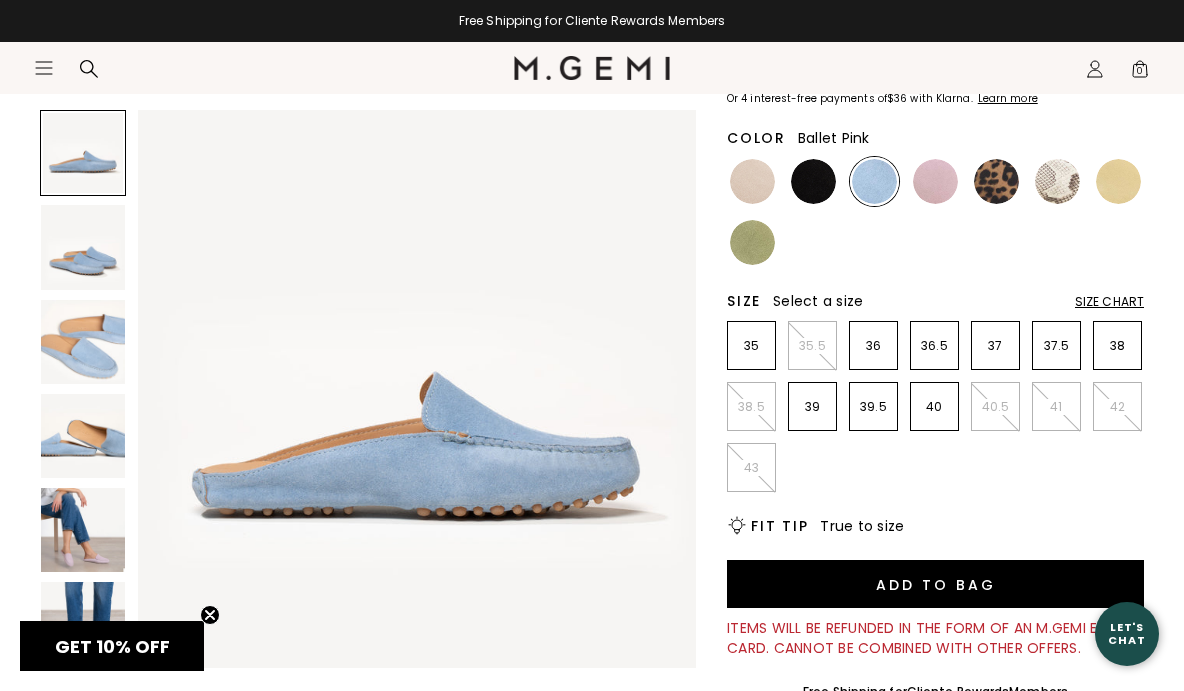 click at bounding box center (935, 181) 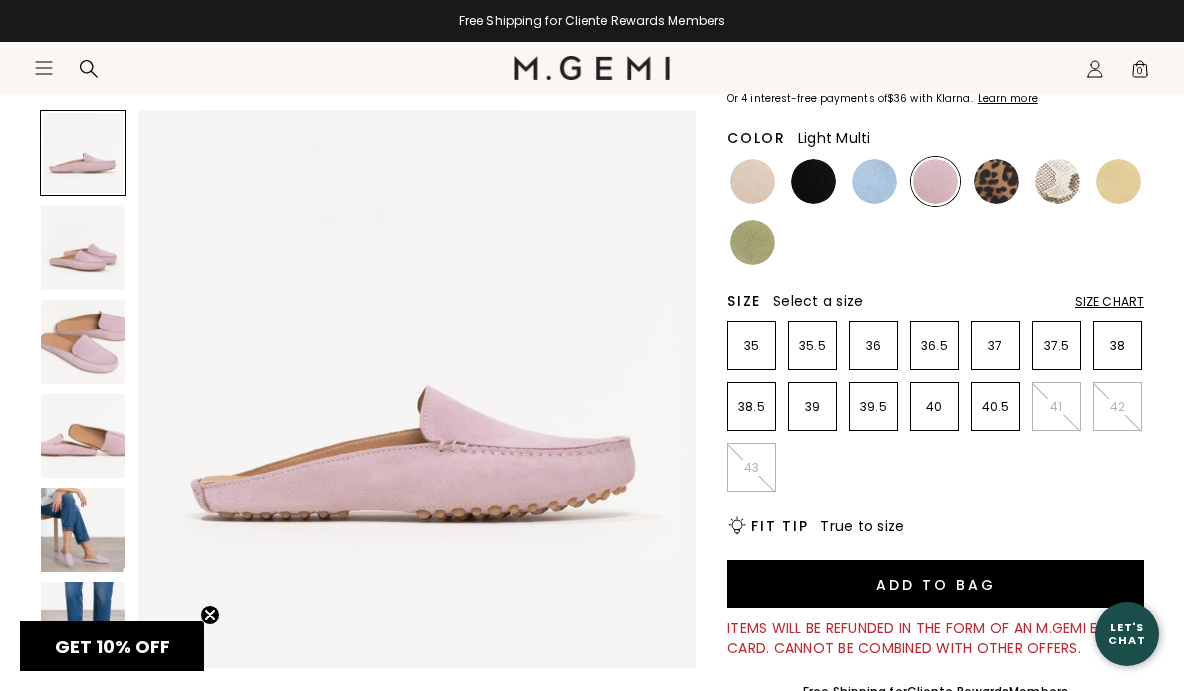 click at bounding box center (996, 181) 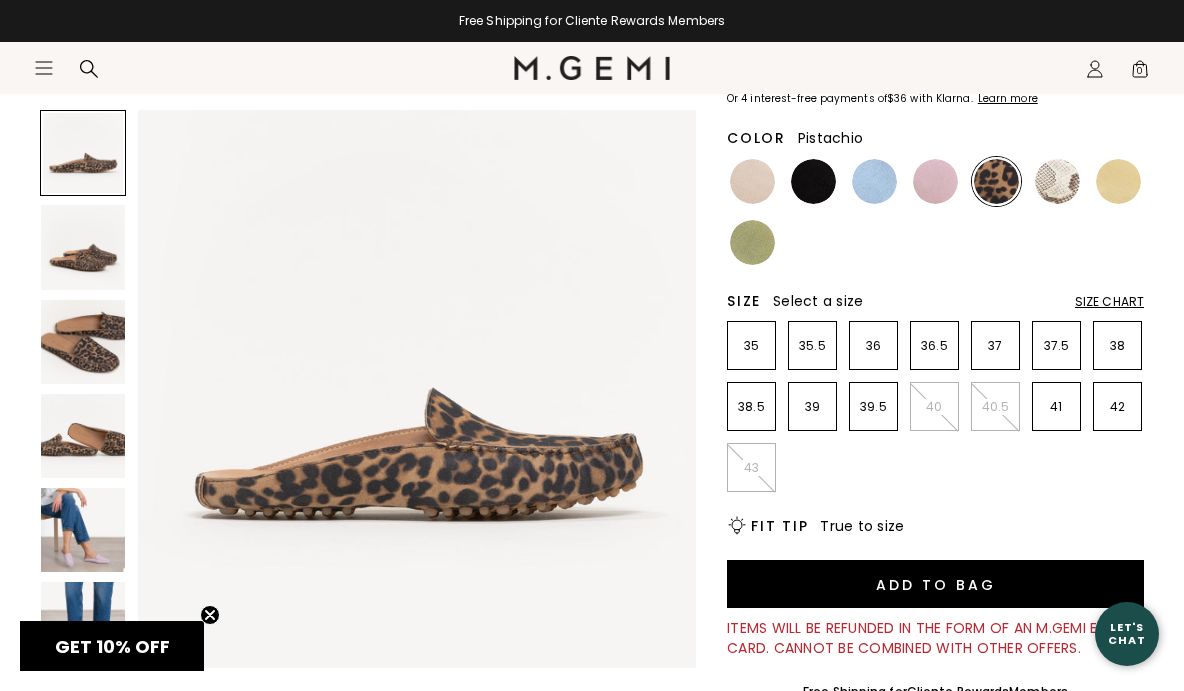 click at bounding box center (752, 242) 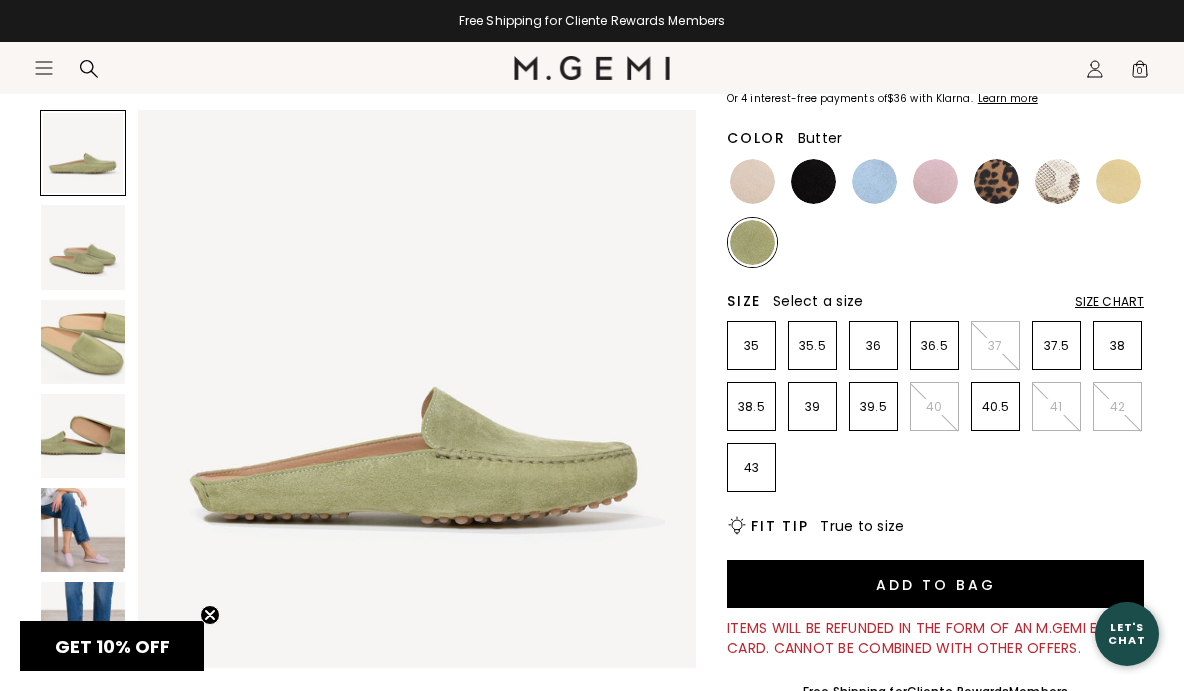 click at bounding box center [1118, 181] 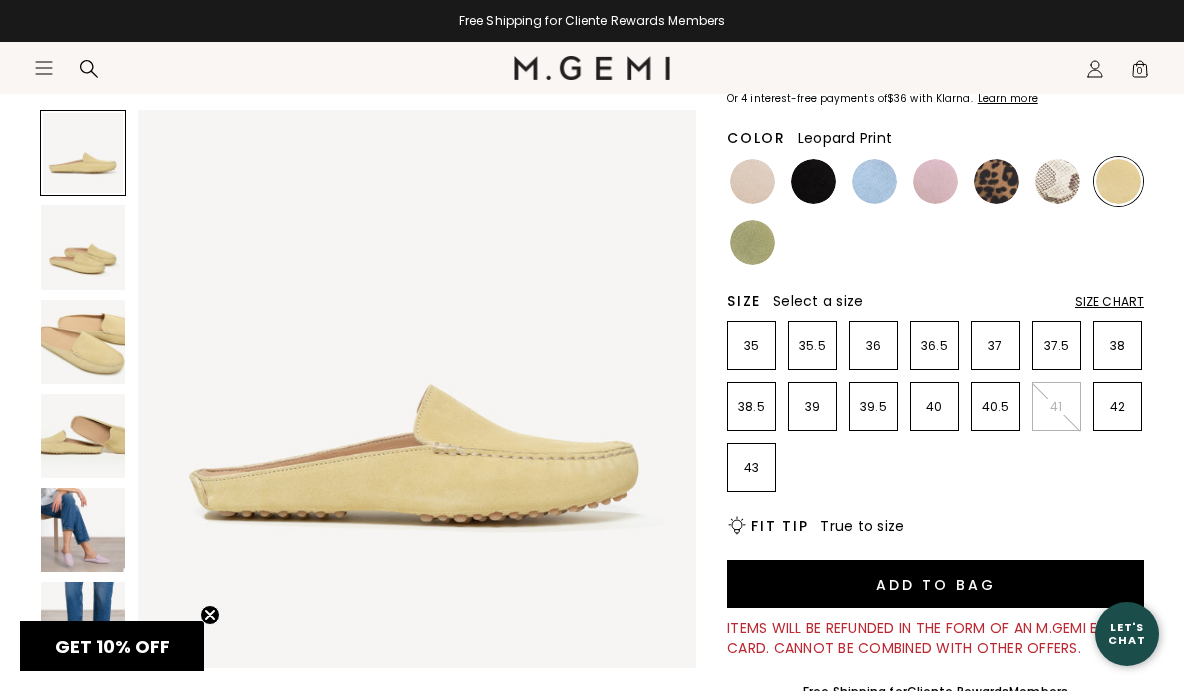 click at bounding box center (996, 181) 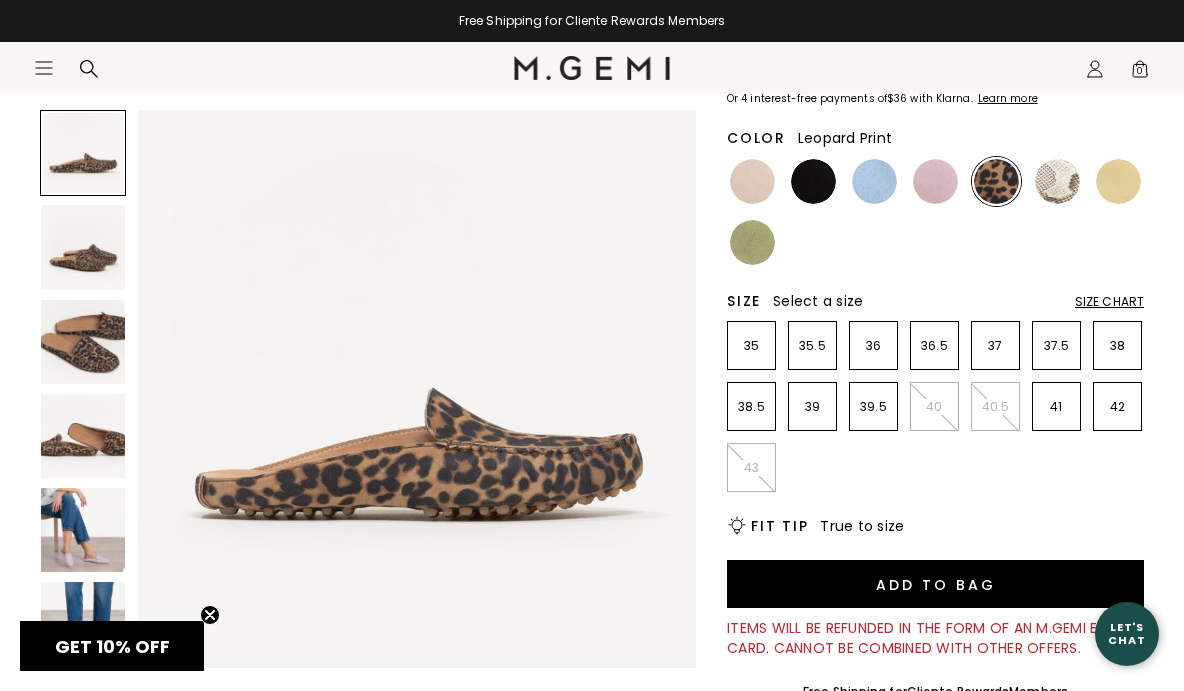 click at bounding box center (83, 247) 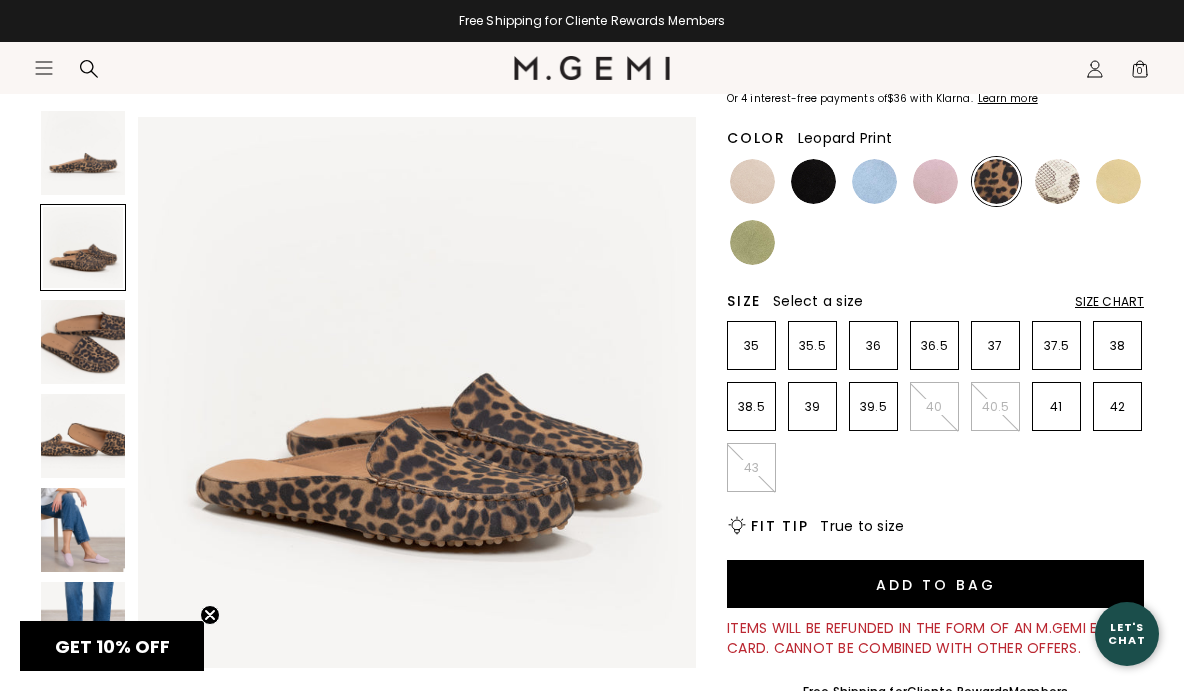 scroll, scrollTop: 578, scrollLeft: 0, axis: vertical 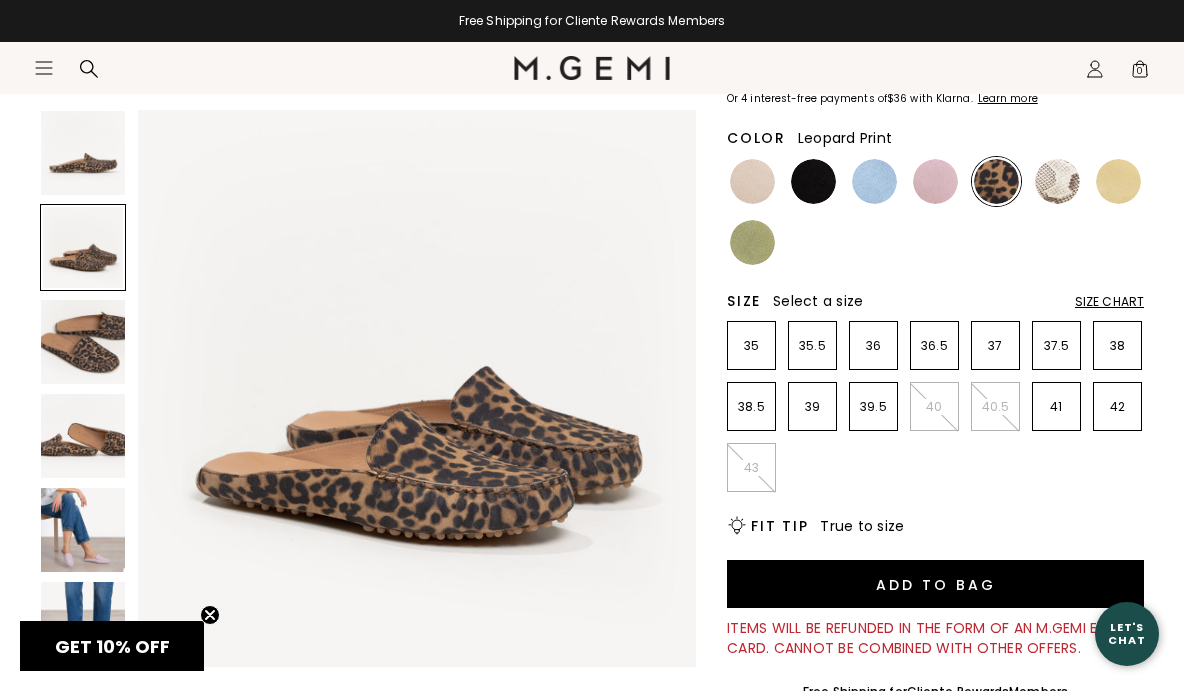 click at bounding box center [83, 436] 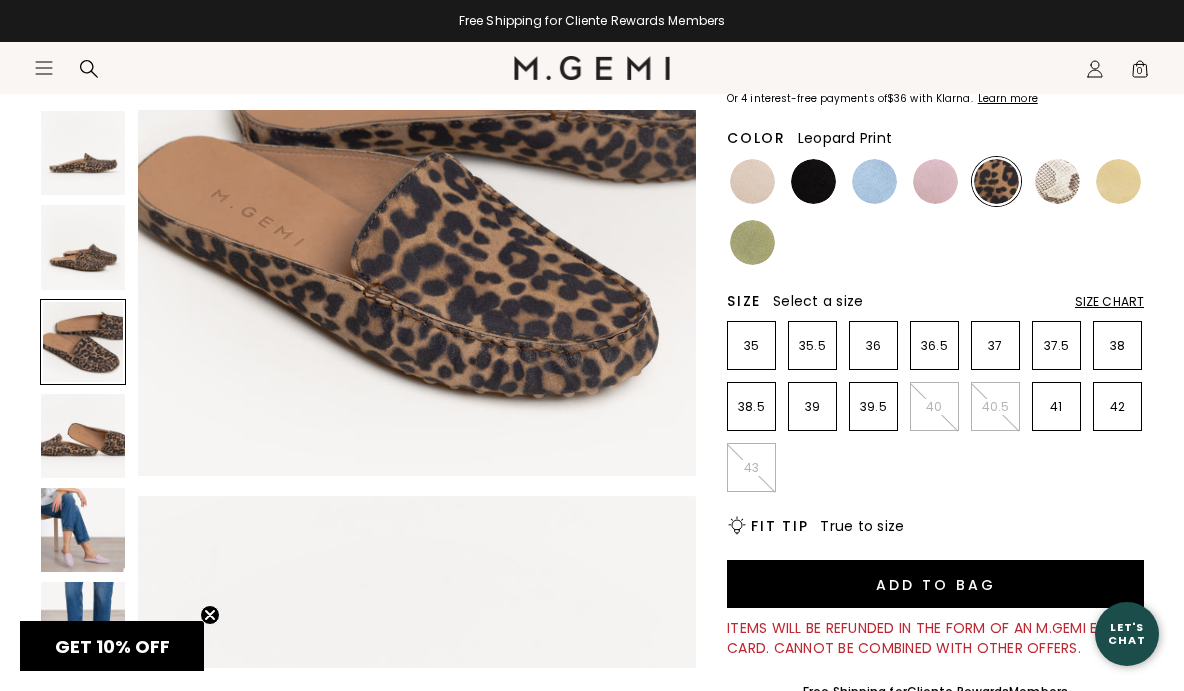 scroll, scrollTop: 1311, scrollLeft: 0, axis: vertical 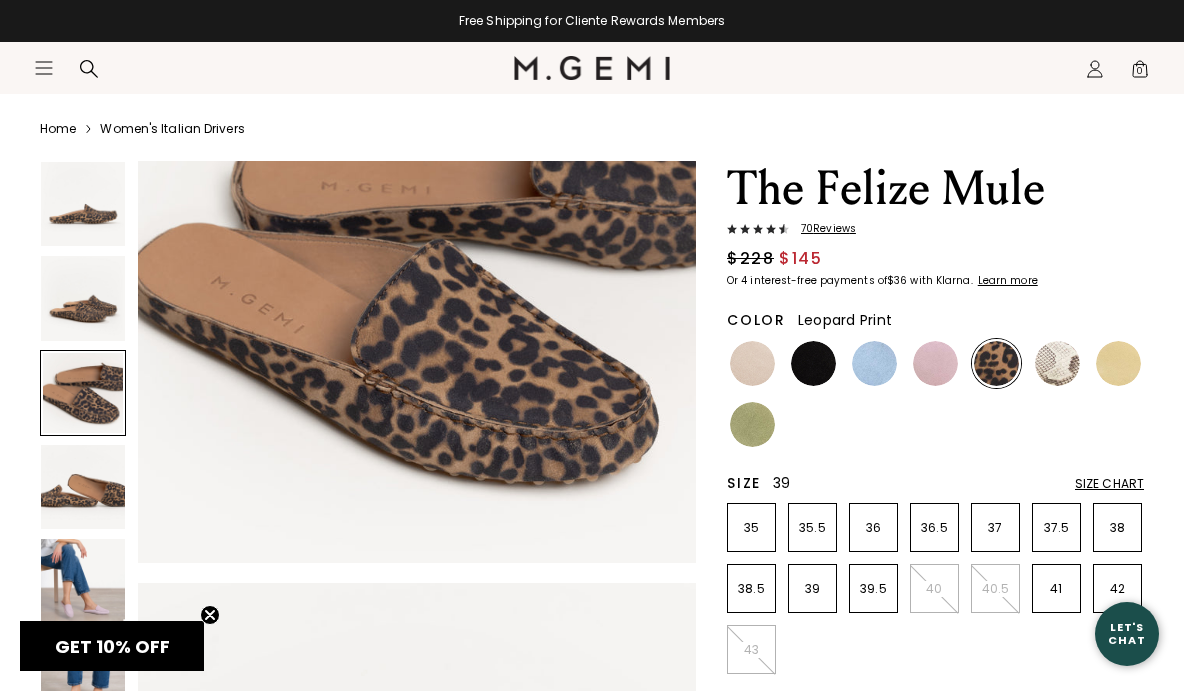 click on "39" at bounding box center [812, 588] 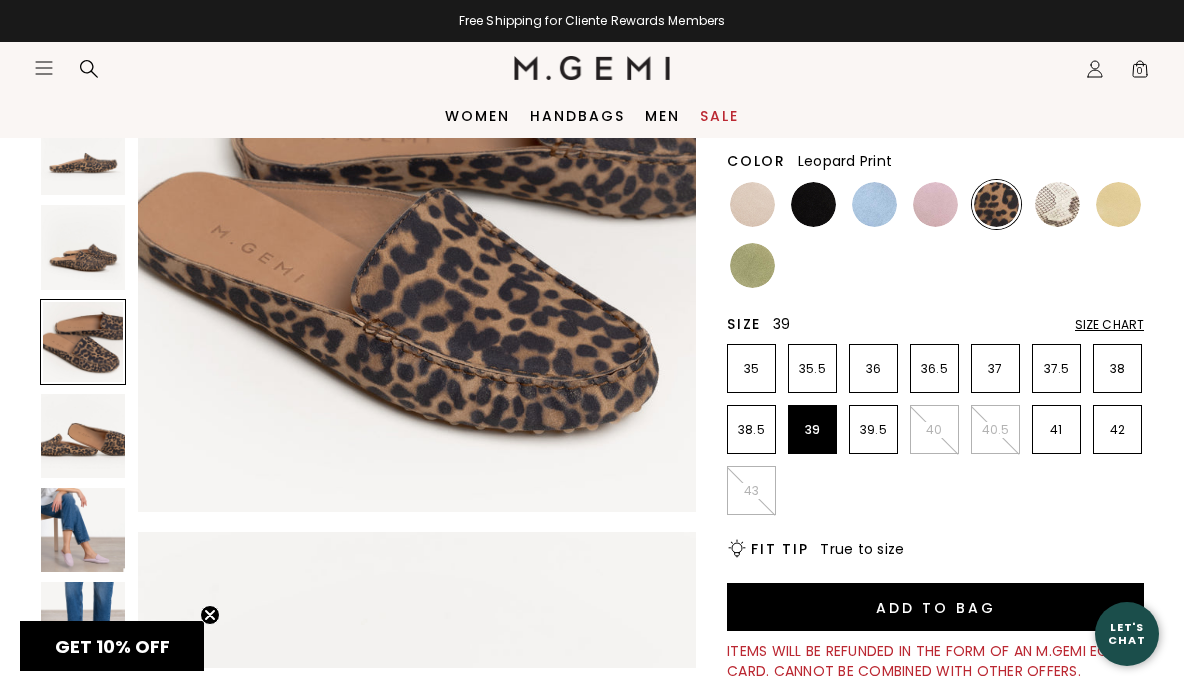 scroll, scrollTop: 206, scrollLeft: 0, axis: vertical 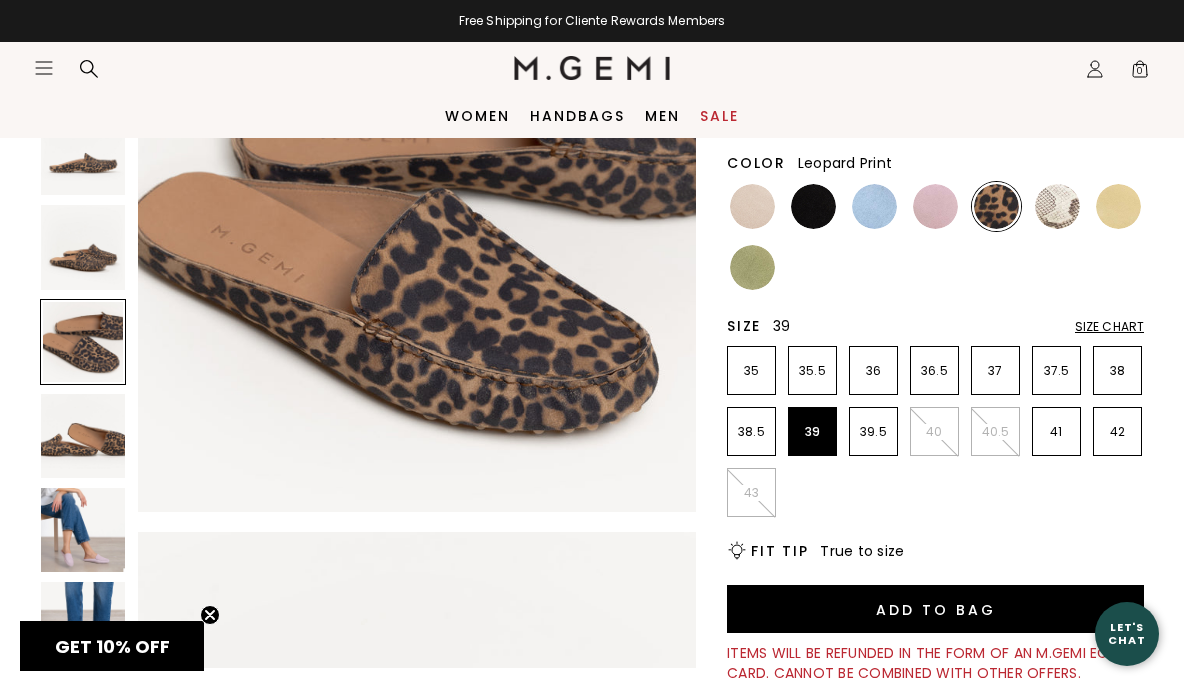 click at bounding box center (83, 530) 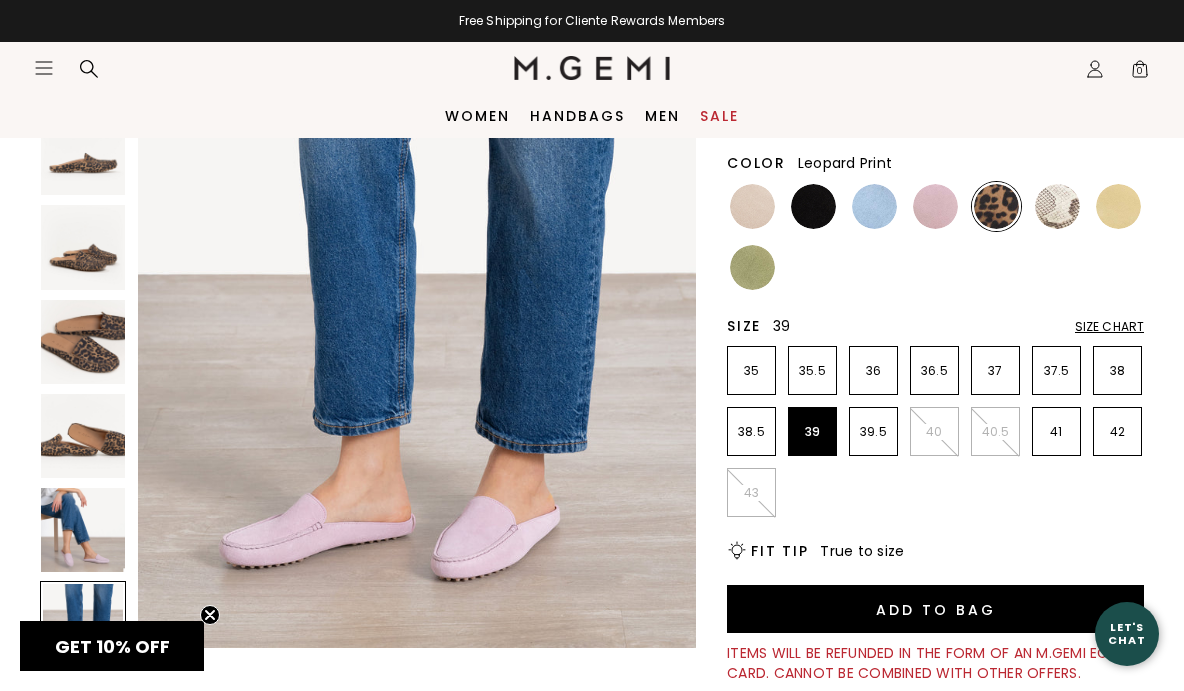 scroll, scrollTop: 2908, scrollLeft: 0, axis: vertical 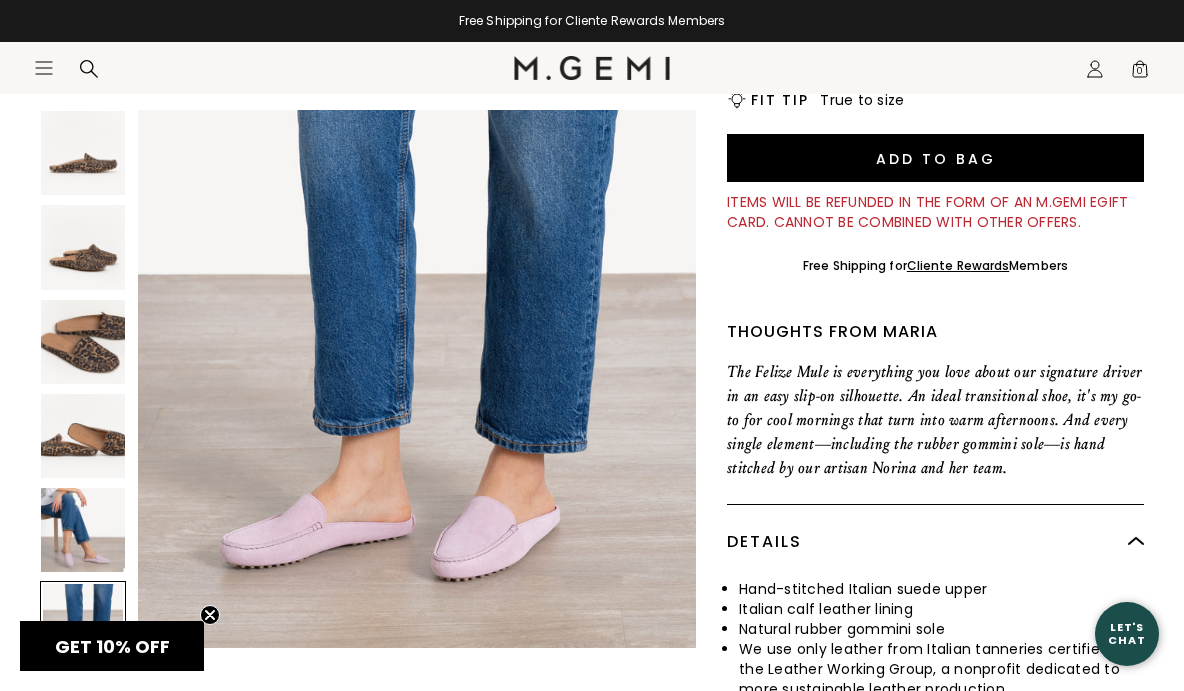 click at bounding box center [83, 436] 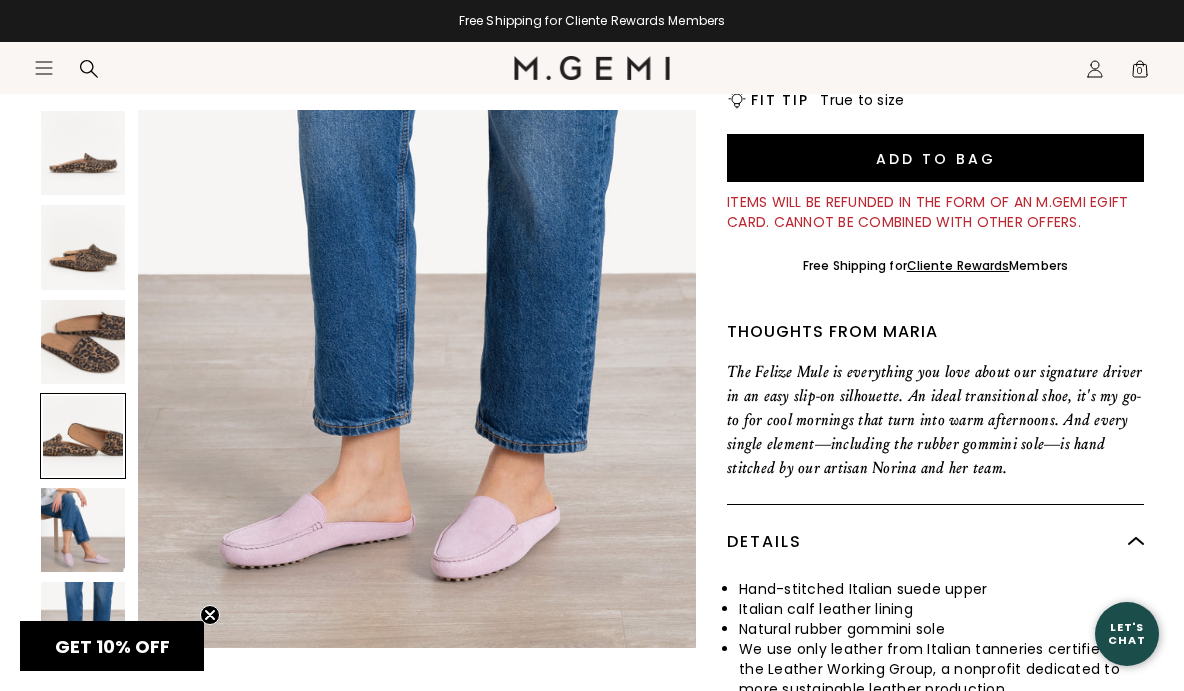 scroll, scrollTop: 1733, scrollLeft: 0, axis: vertical 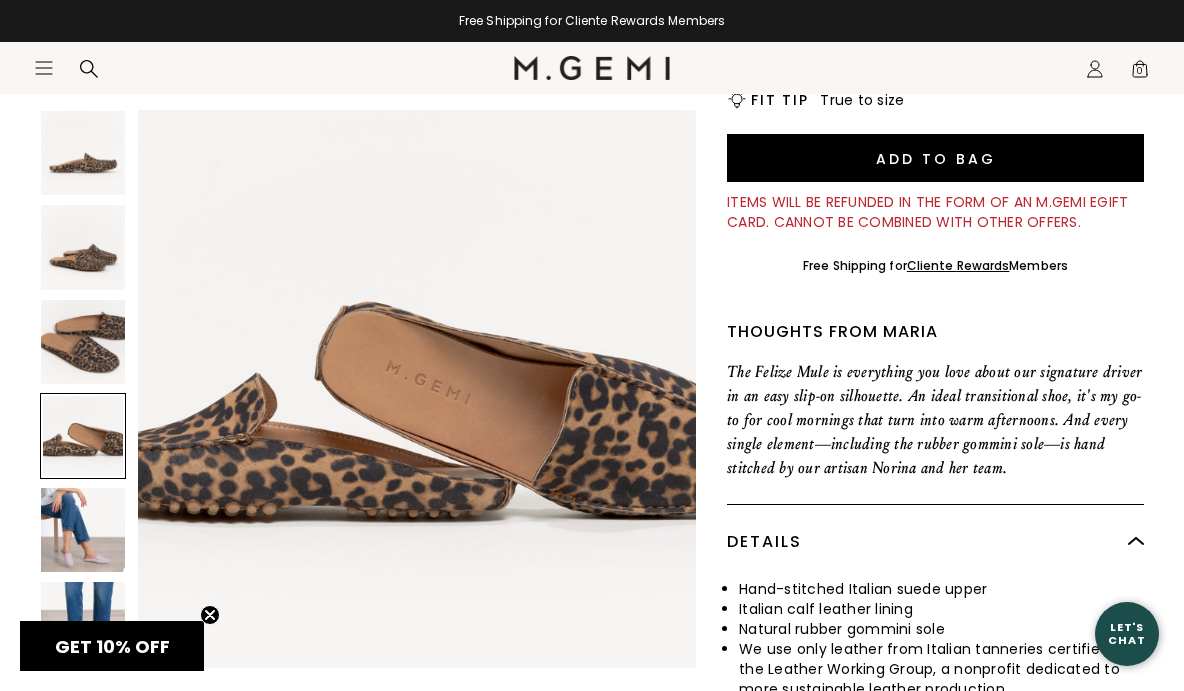 click at bounding box center (83, 342) 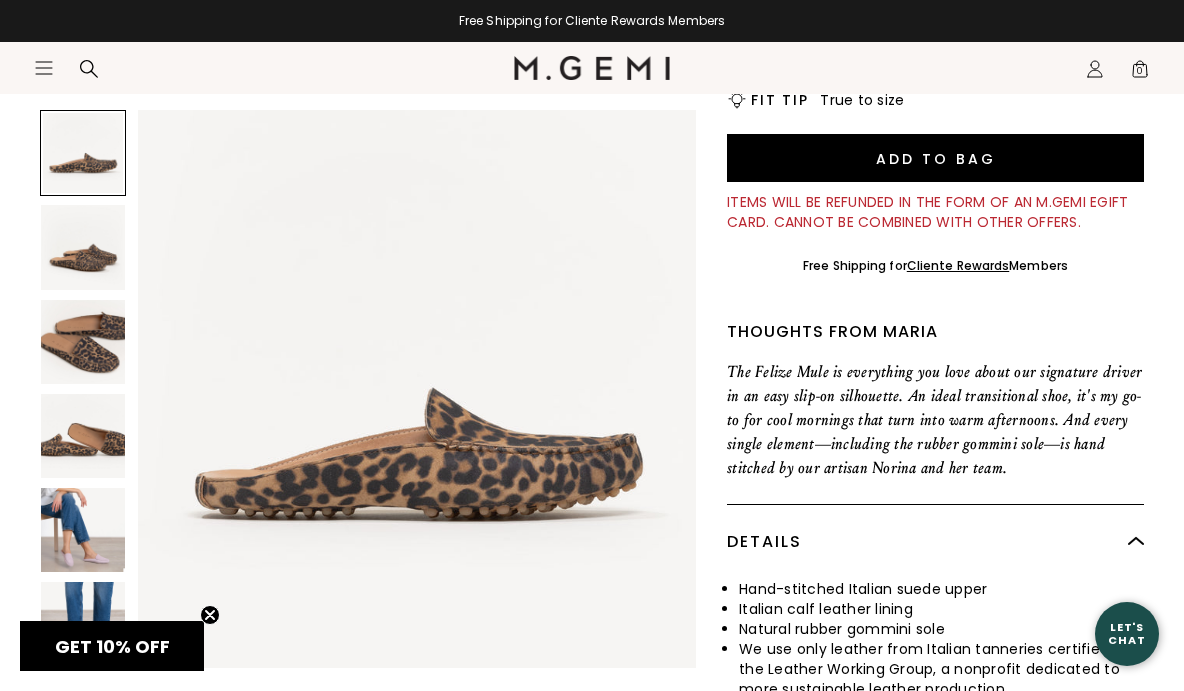 scroll, scrollTop: 0, scrollLeft: 0, axis: both 